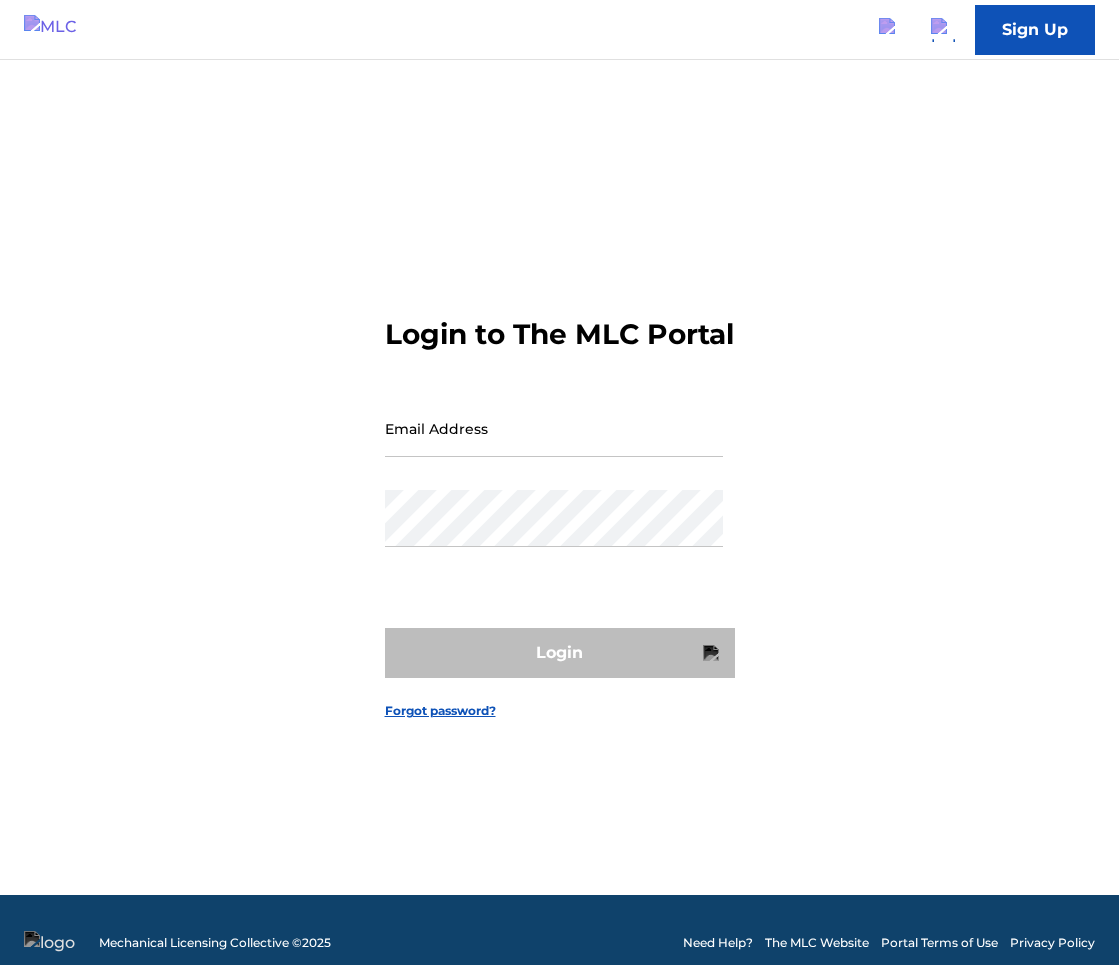 scroll, scrollTop: 0, scrollLeft: 0, axis: both 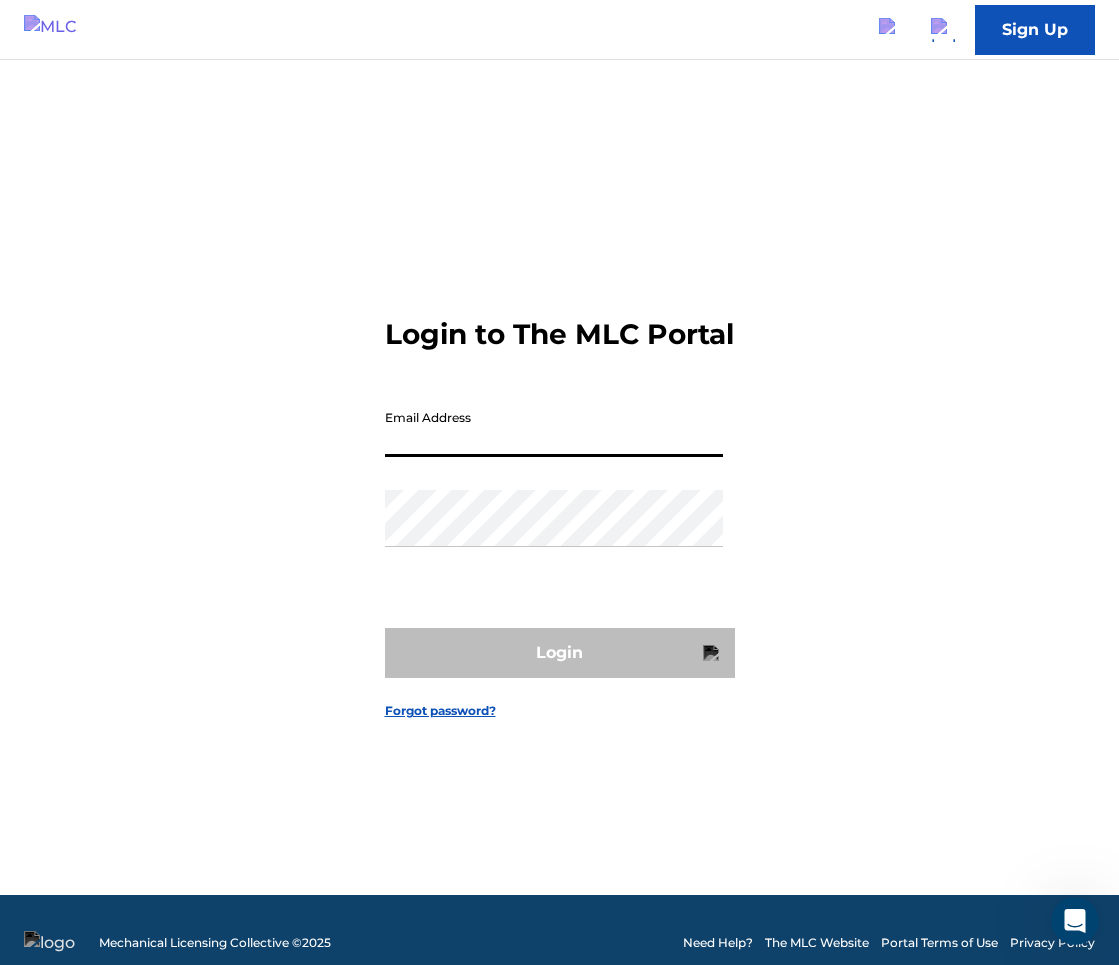 click on "Email Address" at bounding box center [554, 428] 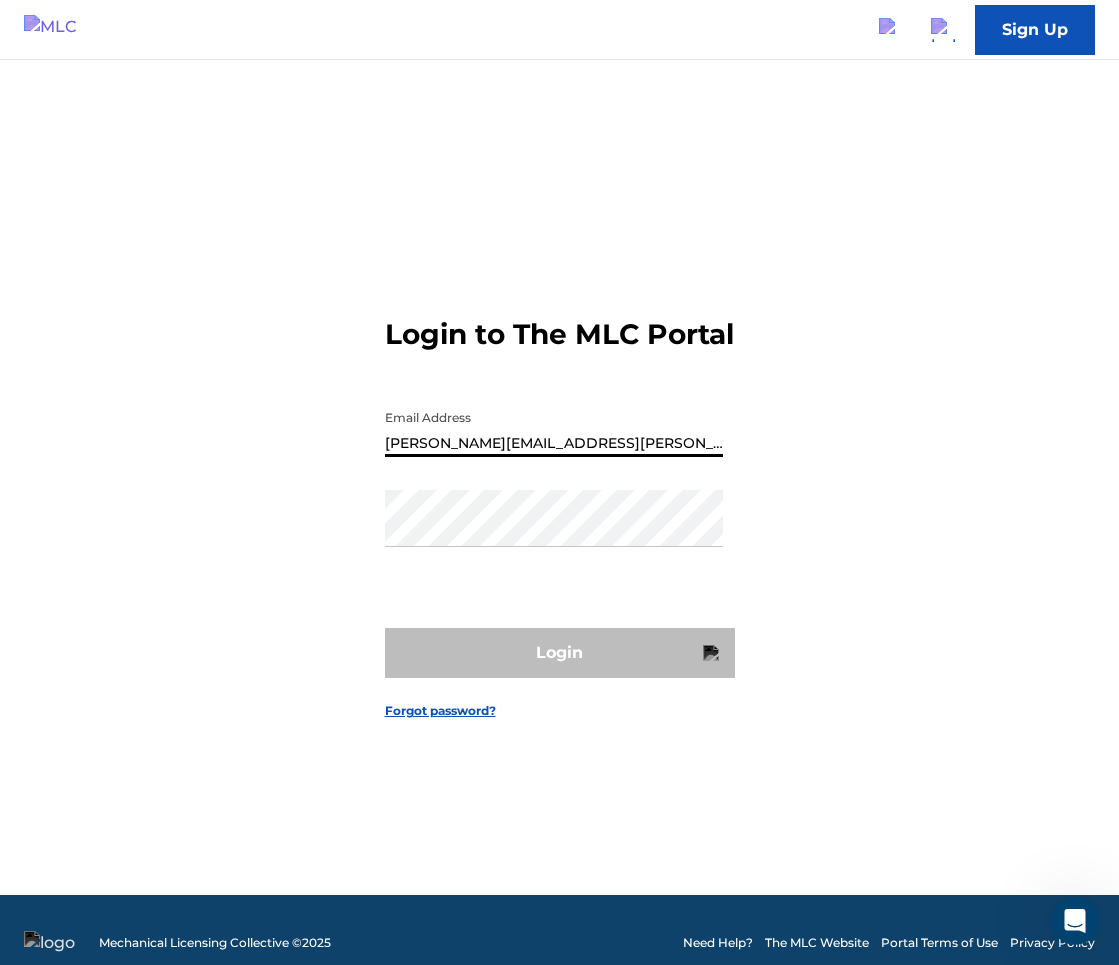 type on "[PERSON_NAME][EMAIL_ADDRESS][PERSON_NAME][DOMAIN_NAME]" 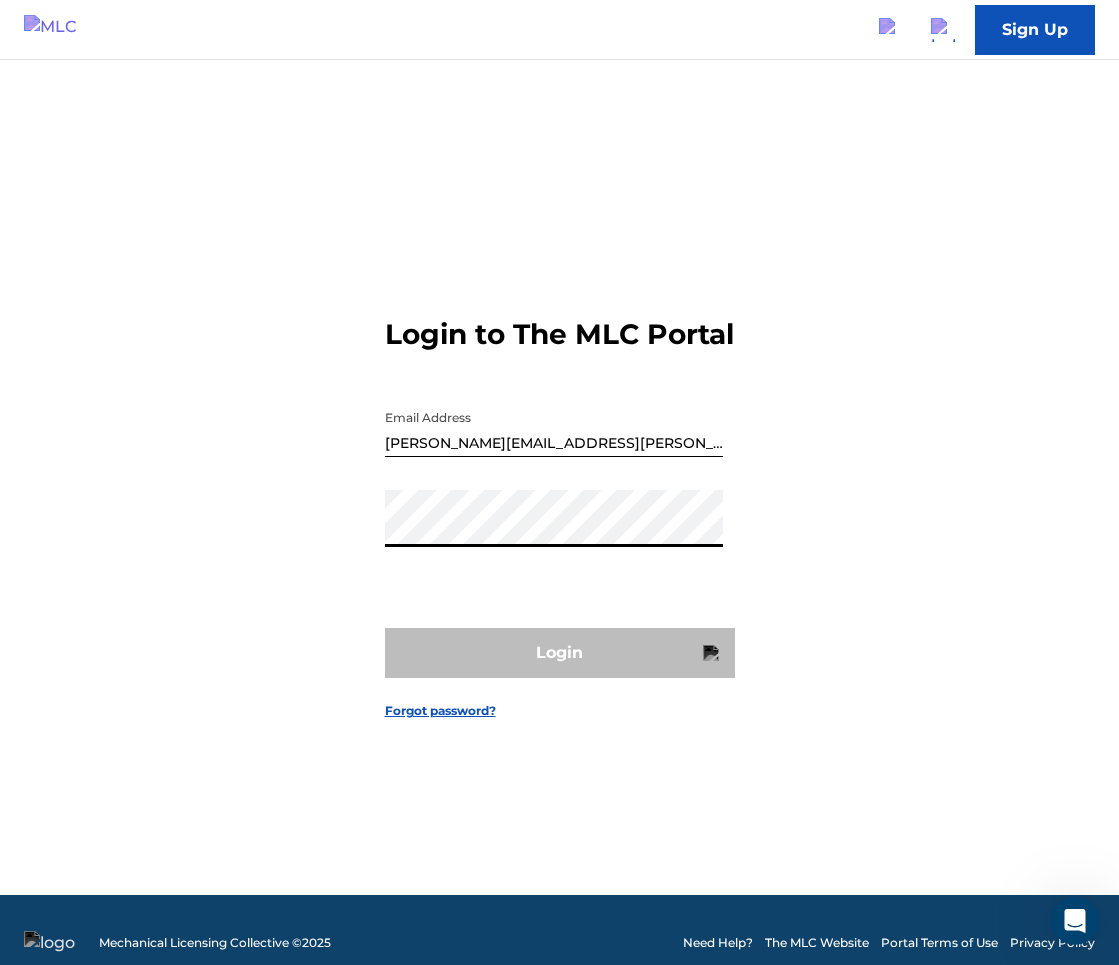 click on "Login to The MLC Portal Email Address [PERSON_NAME][EMAIL_ADDRESS][PERSON_NAME][DOMAIN_NAME] Password Login Forgot password?" at bounding box center [559, 502] 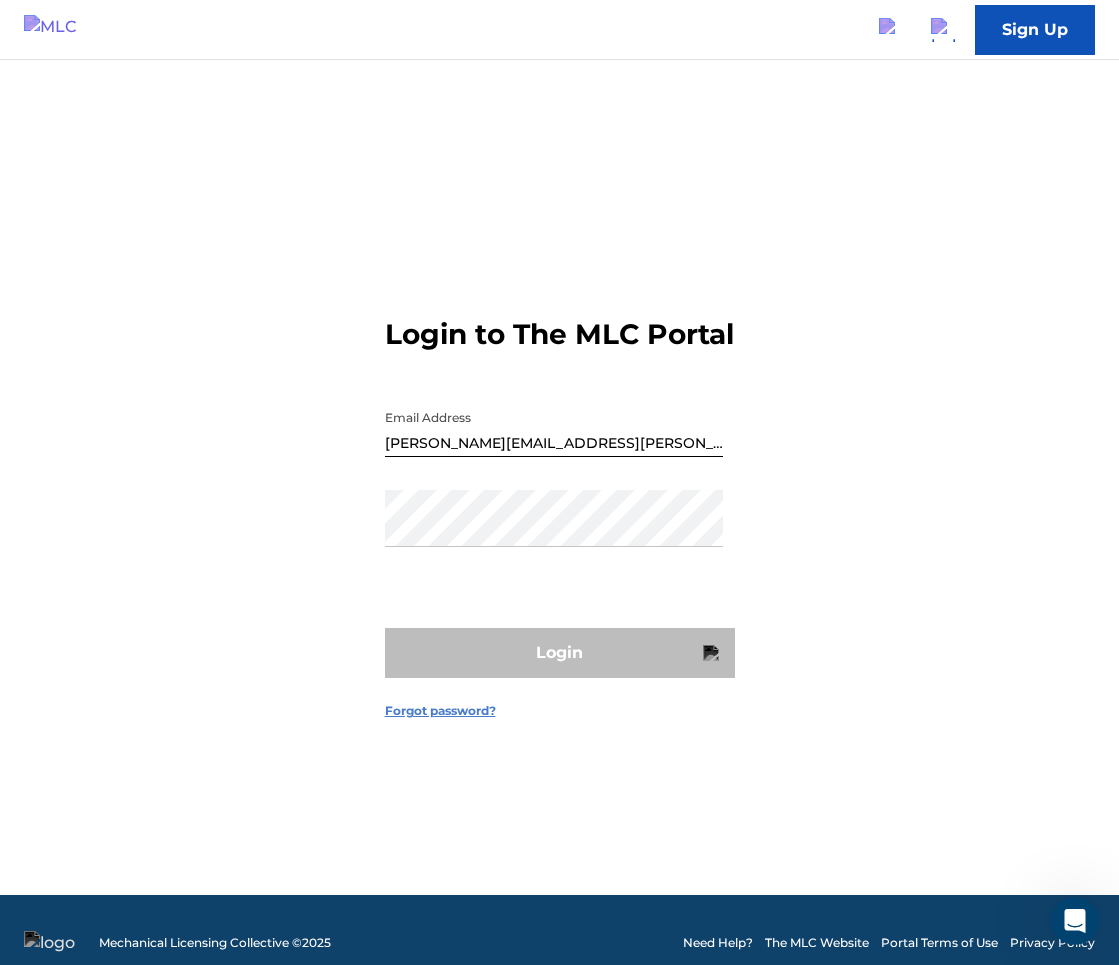 click on "Forgot password?" at bounding box center [440, 711] 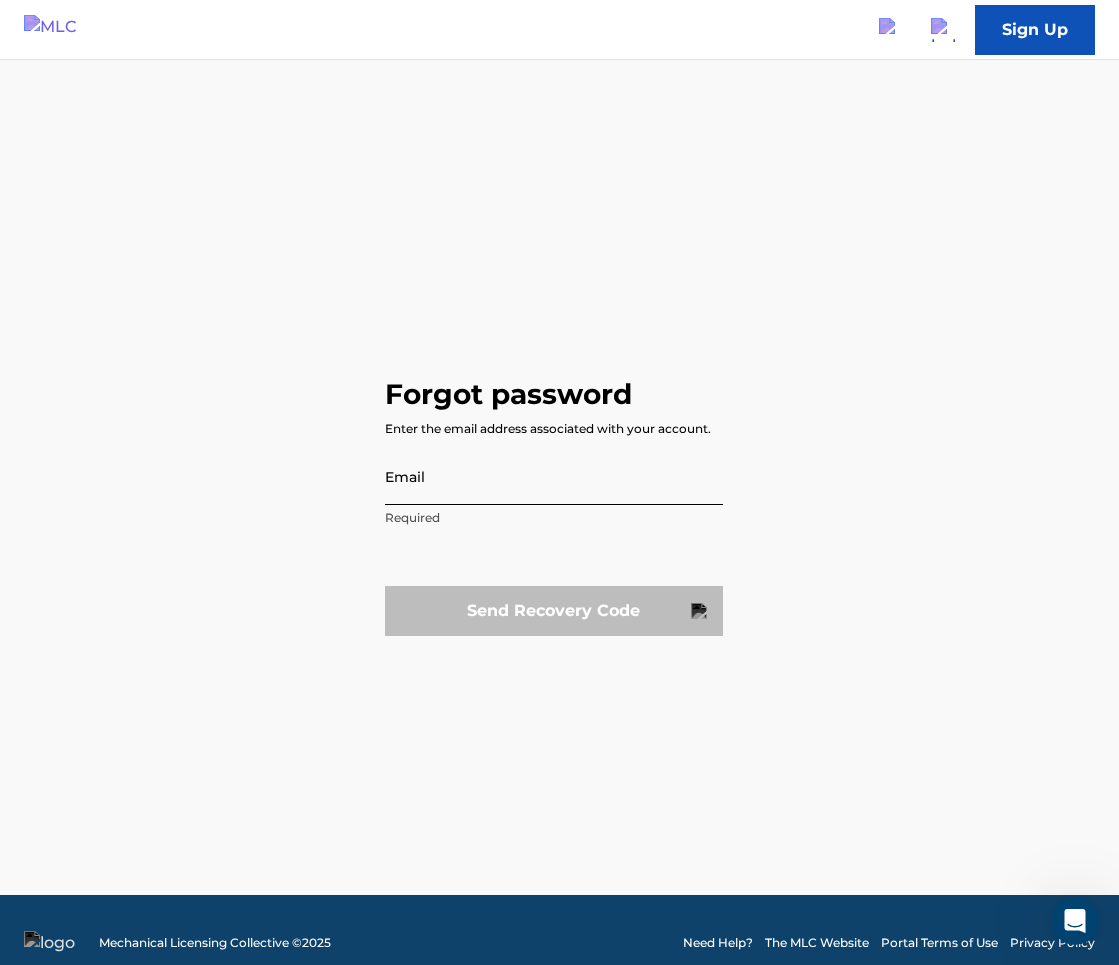click on "Email" at bounding box center (554, 476) 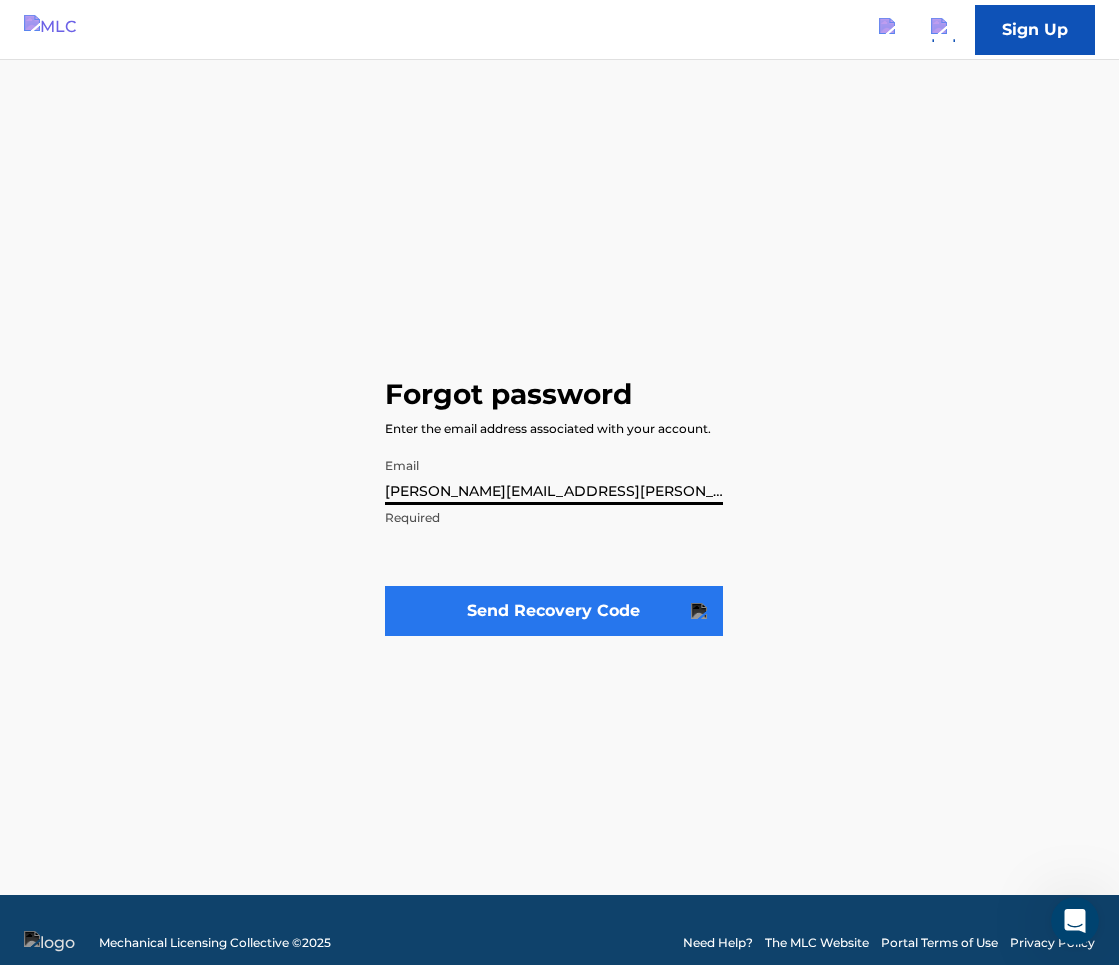 type on "[PERSON_NAME][EMAIL_ADDRESS][PERSON_NAME][DOMAIN_NAME]" 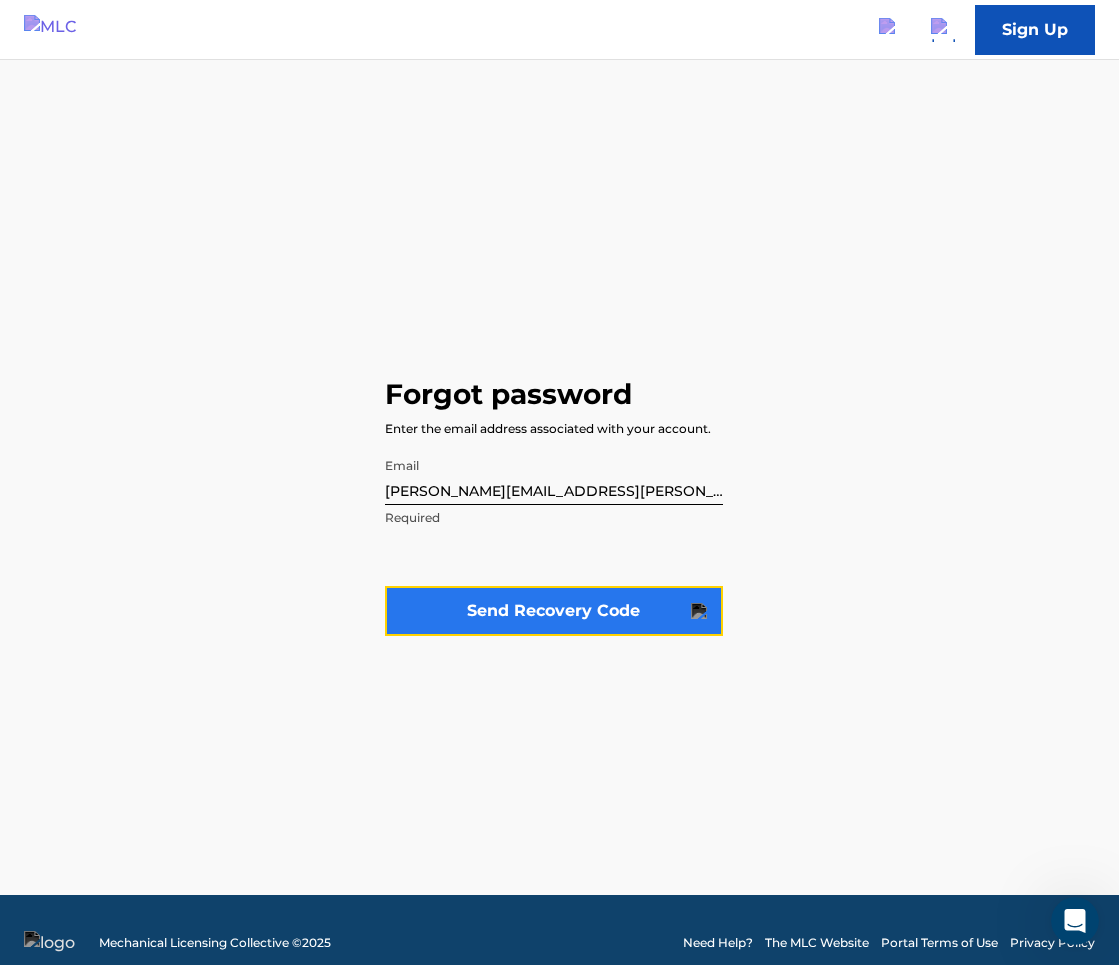 click at bounding box center [699, 611] 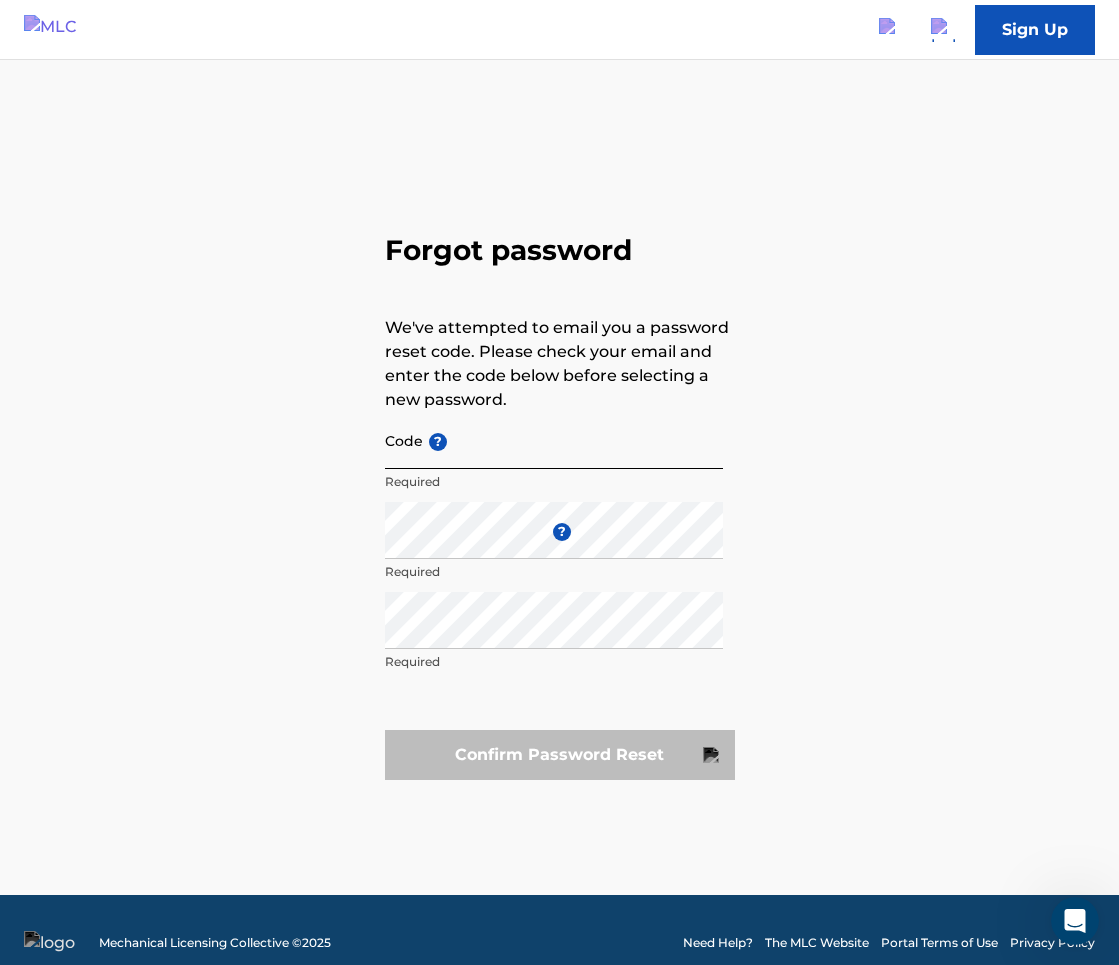 click on "Code ?" at bounding box center (554, 440) 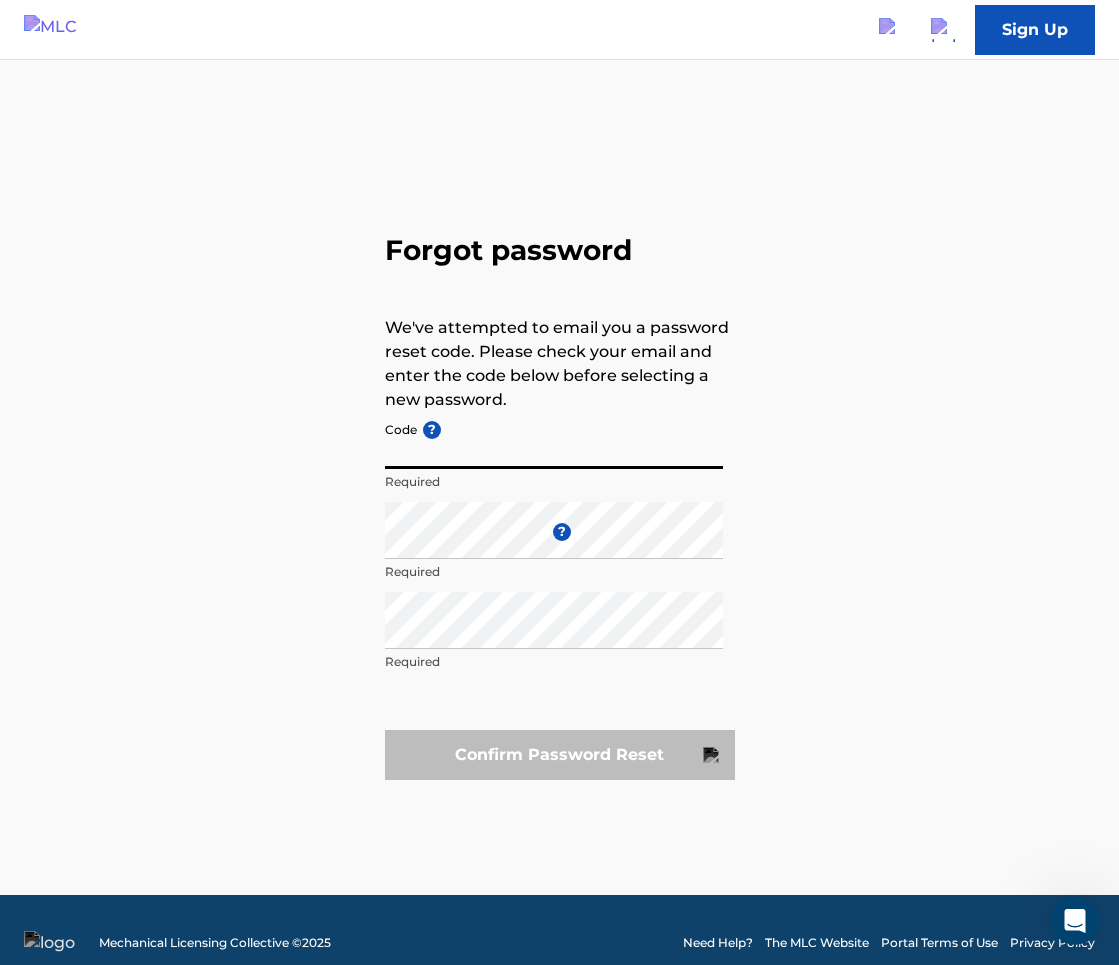paste on "FP_4a63ccde37cc8f2deeb18987e476" 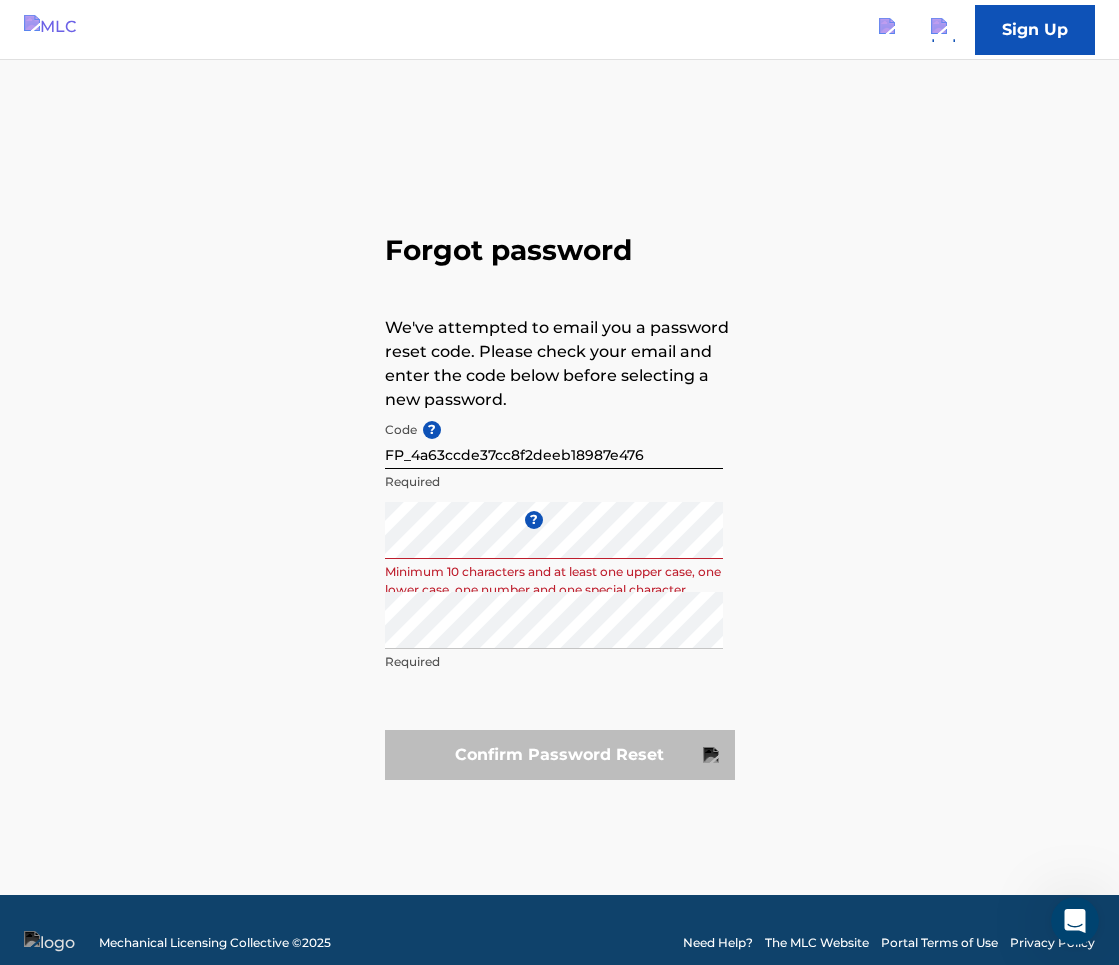 click on "Code ? FP_4a63ccde37cc8f2deeb18987e476 Required Enter a new password ? Minimum 10 characters and at least one upper case, one lower case, one number and one special character Repeat the password Required Confirm Password Reset" at bounding box center (560, 596) 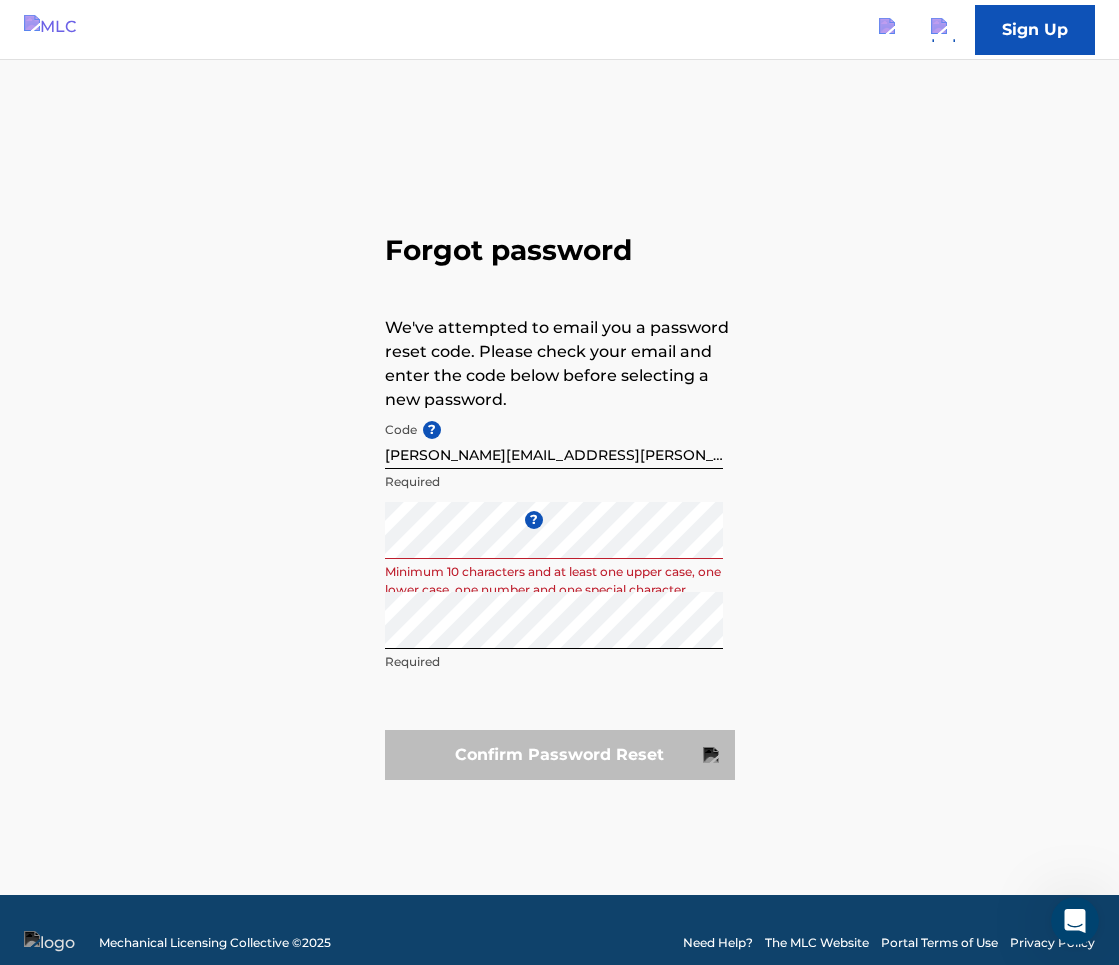 click on "Forgot password We've attempted to email you a password reset code. Please check your email and enter the code below before selecting a new password. Code ? [PERSON_NAME][EMAIL_ADDRESS][PERSON_NAME][DOMAIN_NAME] Required Enter a new password ? Minimum 10 characters and at least one upper case, one lower case, one number and one special character Repeat the password Required Confirm Password Reset" at bounding box center (560, 502) 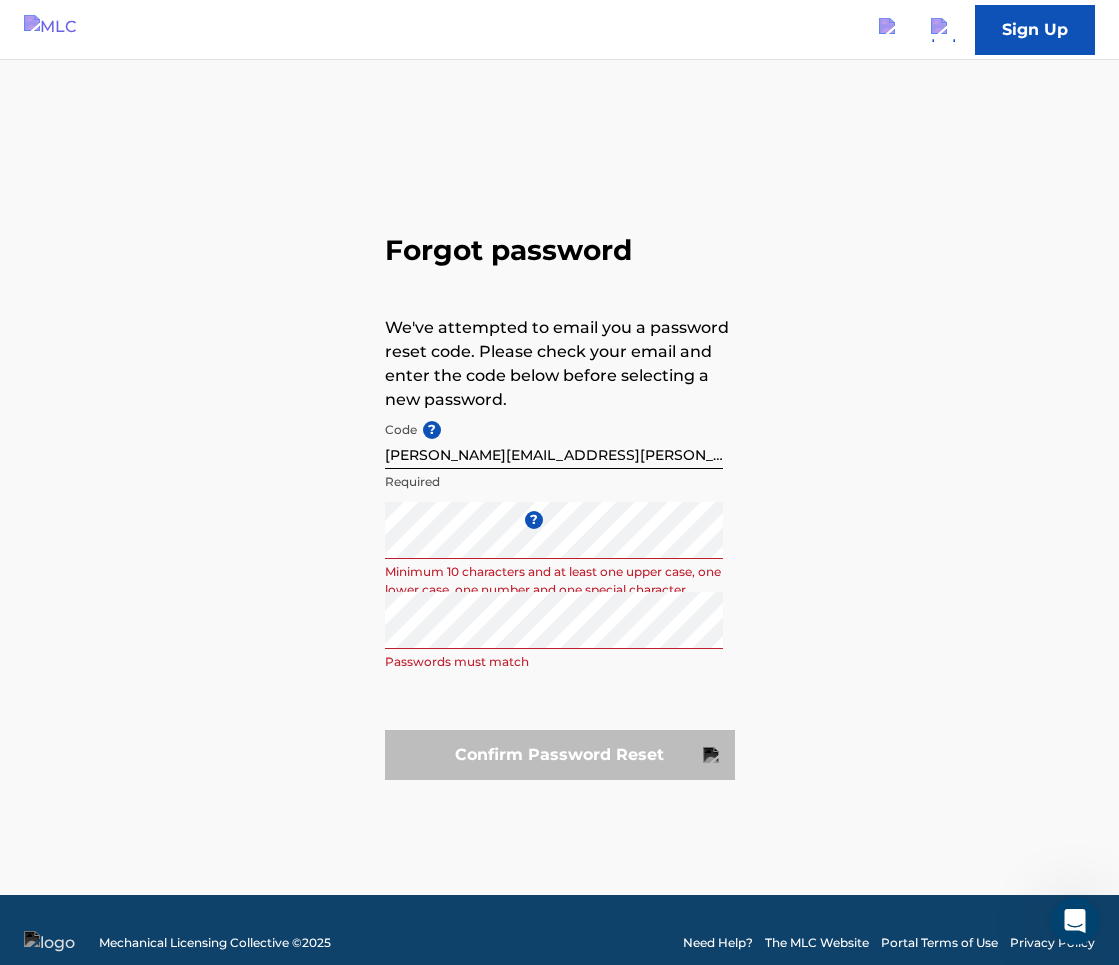 click on "Forgot password We've attempted to email you a password reset code. Please check your email and enter the code below before selecting a new password. Code ? [PERSON_NAME][EMAIL_ADDRESS][PERSON_NAME][DOMAIN_NAME] Required Enter a new password ? Minimum 10 characters and at least one upper case, one lower case, one number and one special character Repeat the password Passwords must match Confirm Password Reset" at bounding box center [559, 502] 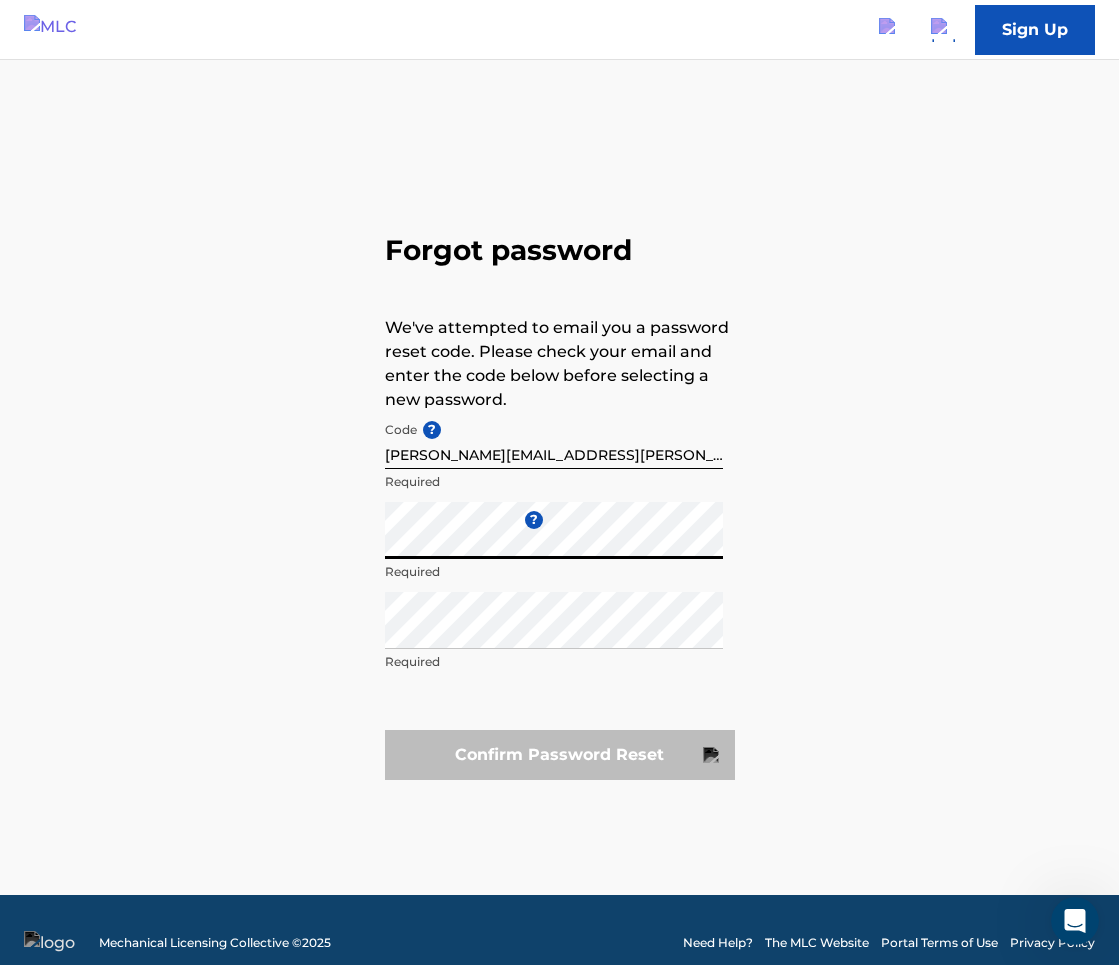 click on "Forgot password We've attempted to email you a password reset code. Please check your email and enter the code below before selecting a new password. Code ? [PERSON_NAME][EMAIL_ADDRESS][PERSON_NAME][DOMAIN_NAME] Required Enter a new password ? Required Repeat the password Required Confirm Password Reset" at bounding box center (559, 502) 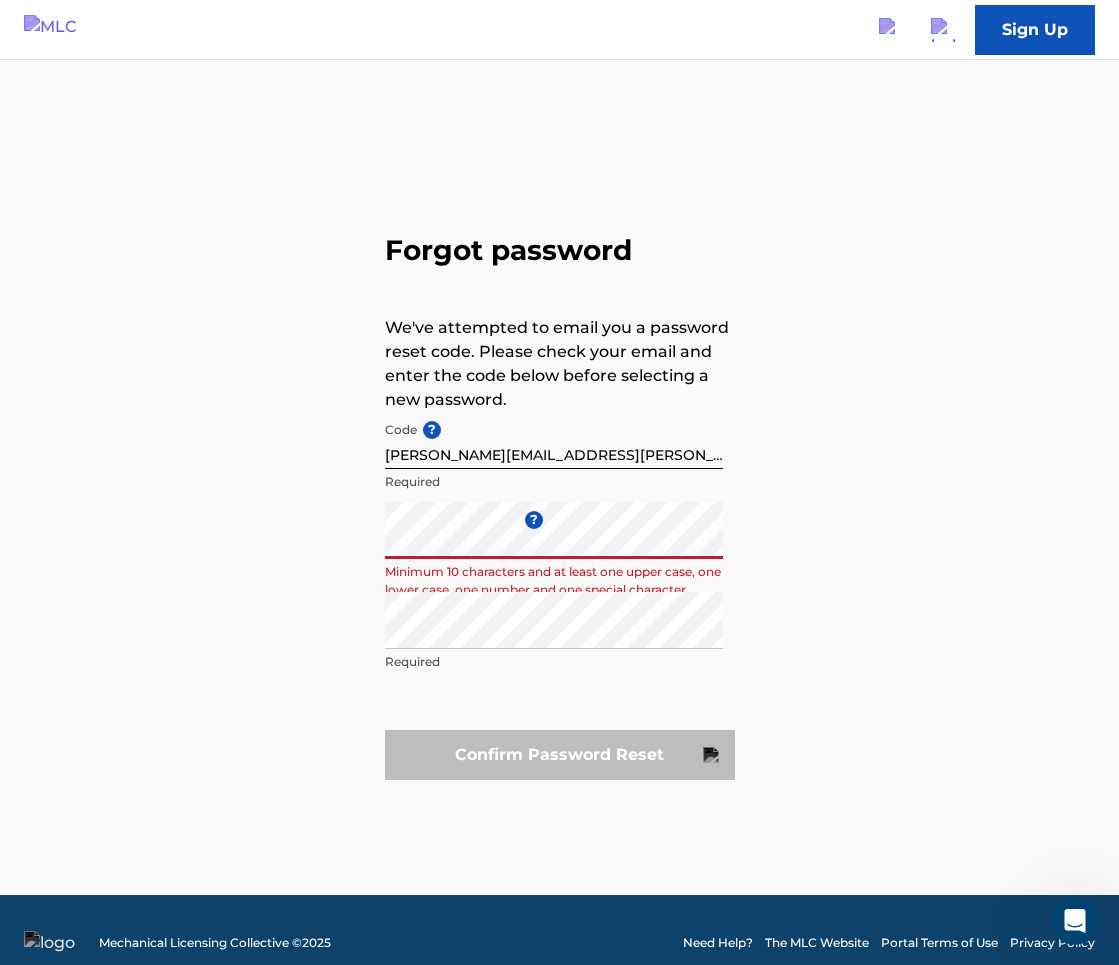 click on "Forgot password We've attempted to email you a password reset code. Please check your email and enter the code below before selecting a new password. Code ? [PERSON_NAME][EMAIL_ADDRESS][PERSON_NAME][DOMAIN_NAME] Required Enter a new password ? Minimum 10 characters and at least one upper case, one lower case, one number and one special character Repeat the password Required Confirm Password Reset" at bounding box center [559, 502] 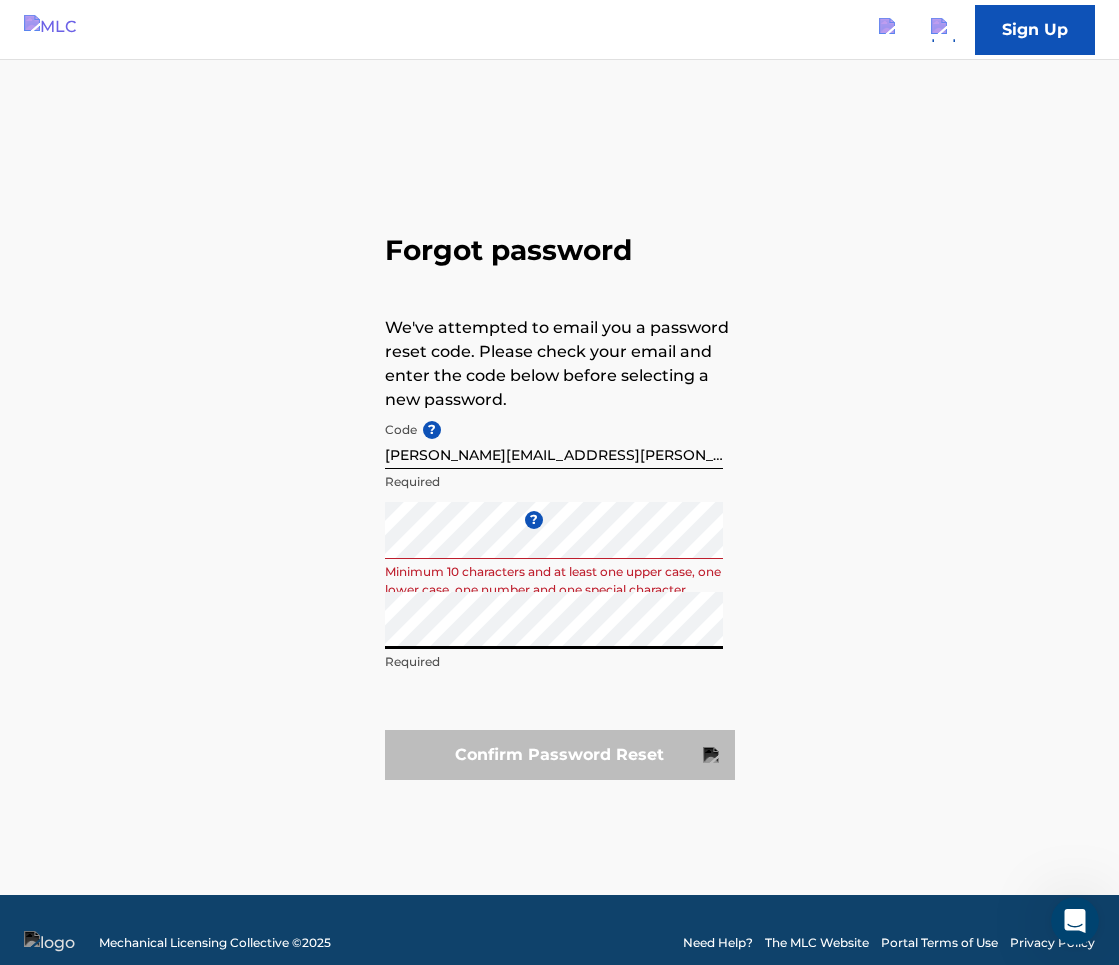 click on "Forgot password We've attempted to email you a password reset code. Please check your email and enter the code below before selecting a new password. Code ? [PERSON_NAME][EMAIL_ADDRESS][PERSON_NAME][DOMAIN_NAME] Required Enter a new password ? Minimum 10 characters and at least one upper case, one lower case, one number and one special character Repeat the password Required Confirm Password Reset" at bounding box center [559, 502] 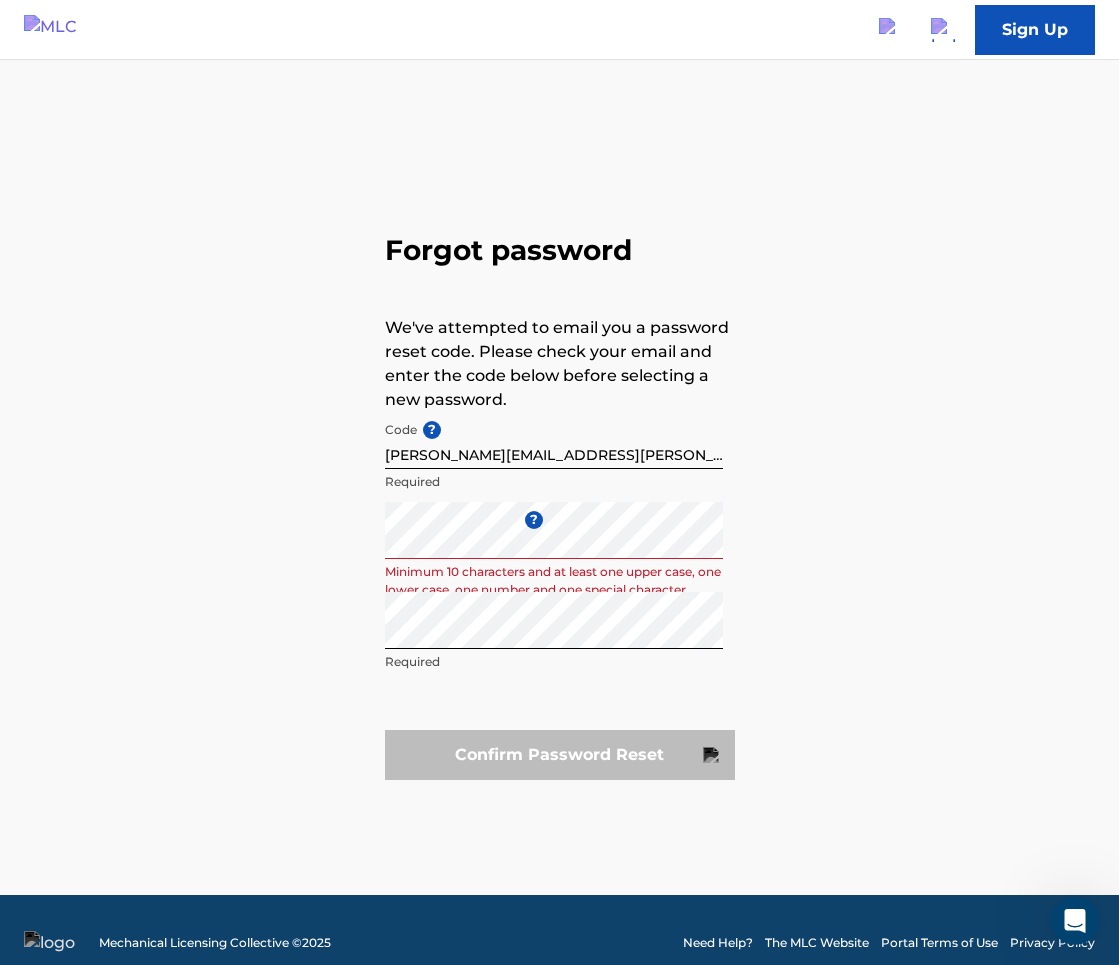 click on "Confirm Password Reset" at bounding box center [560, 755] 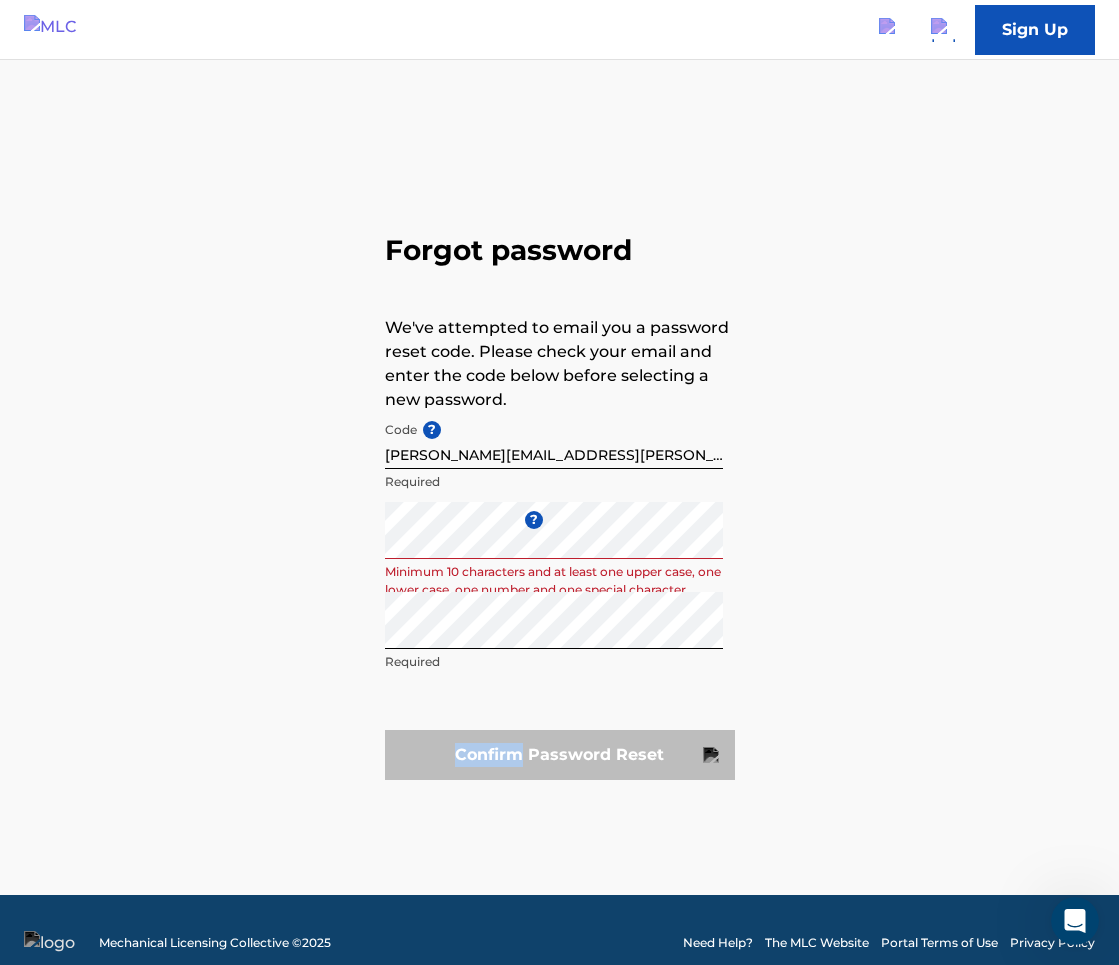 click on "Confirm Password Reset" at bounding box center [560, 755] 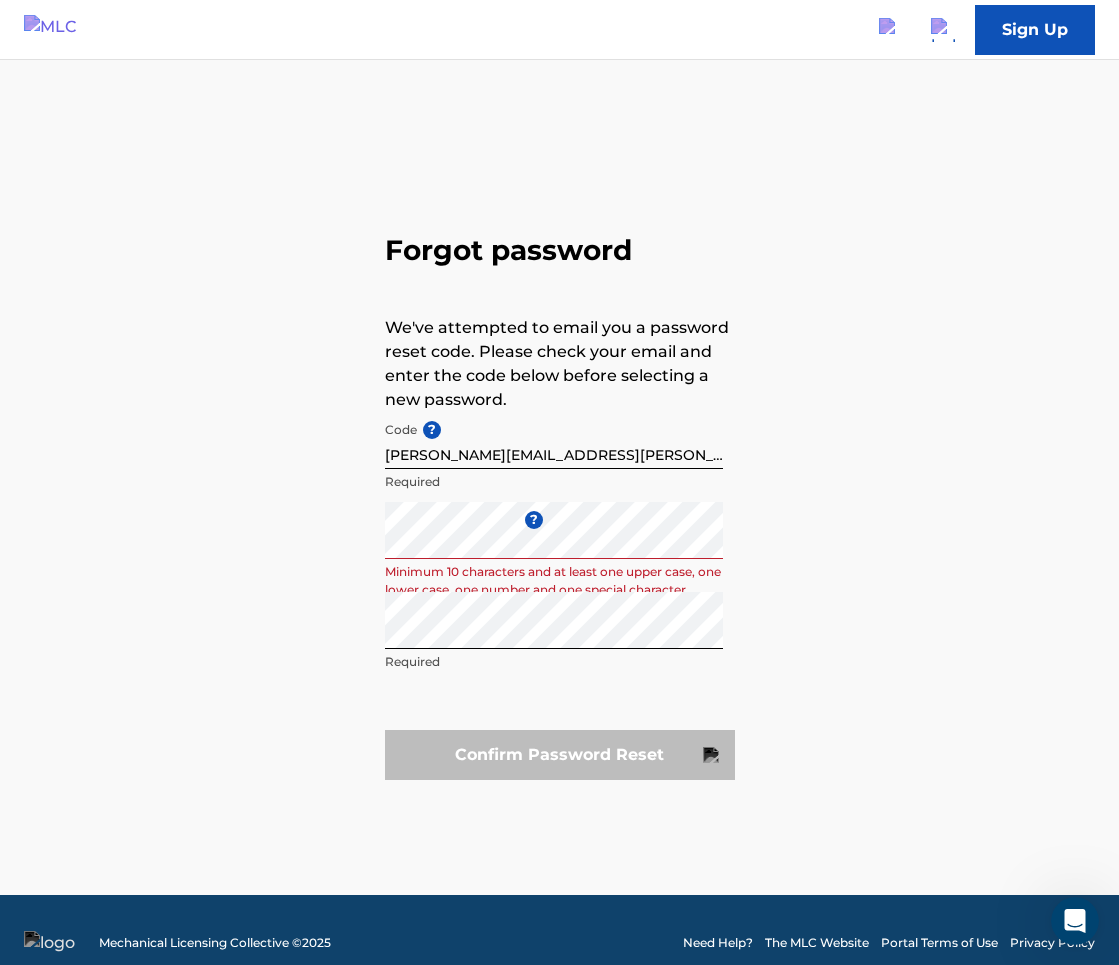 click on "Confirm Password Reset" at bounding box center [560, 755] 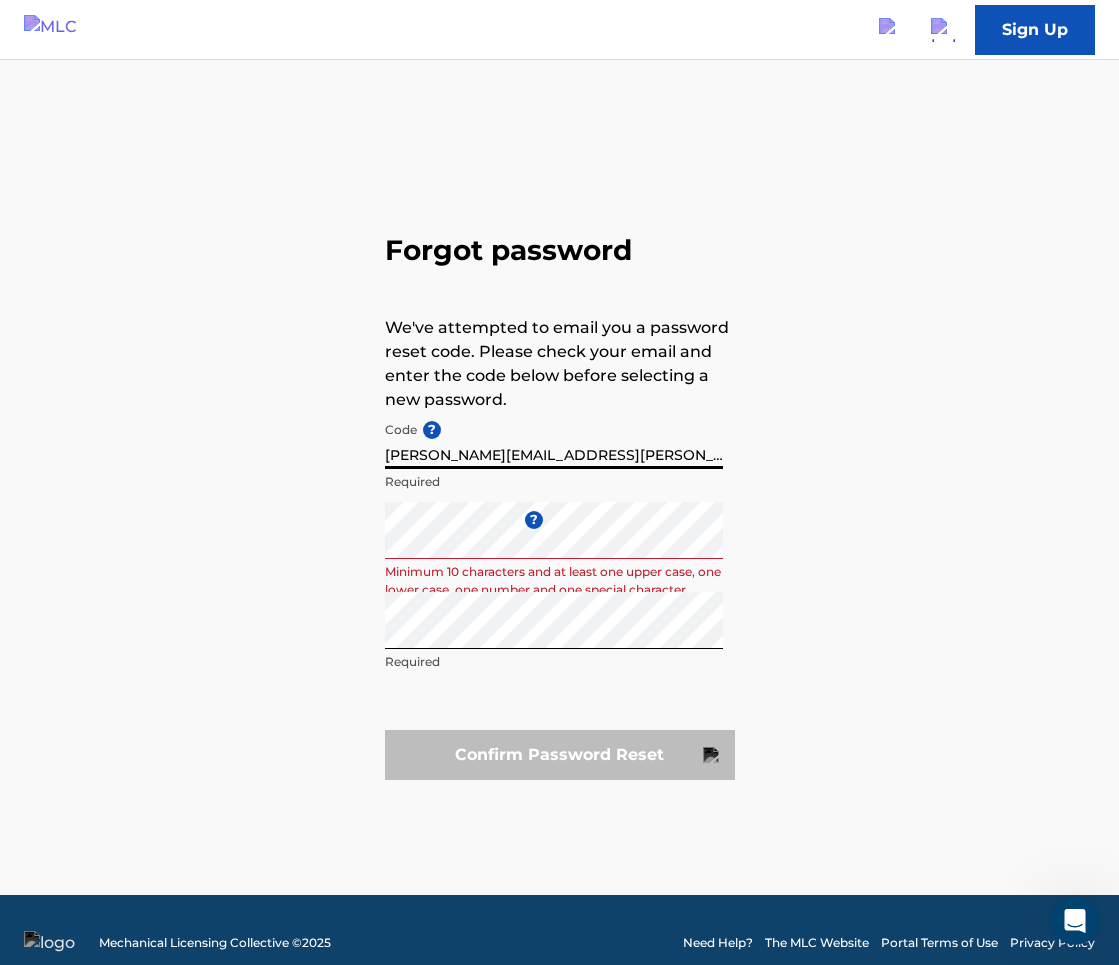 scroll, scrollTop: 26, scrollLeft: 0, axis: vertical 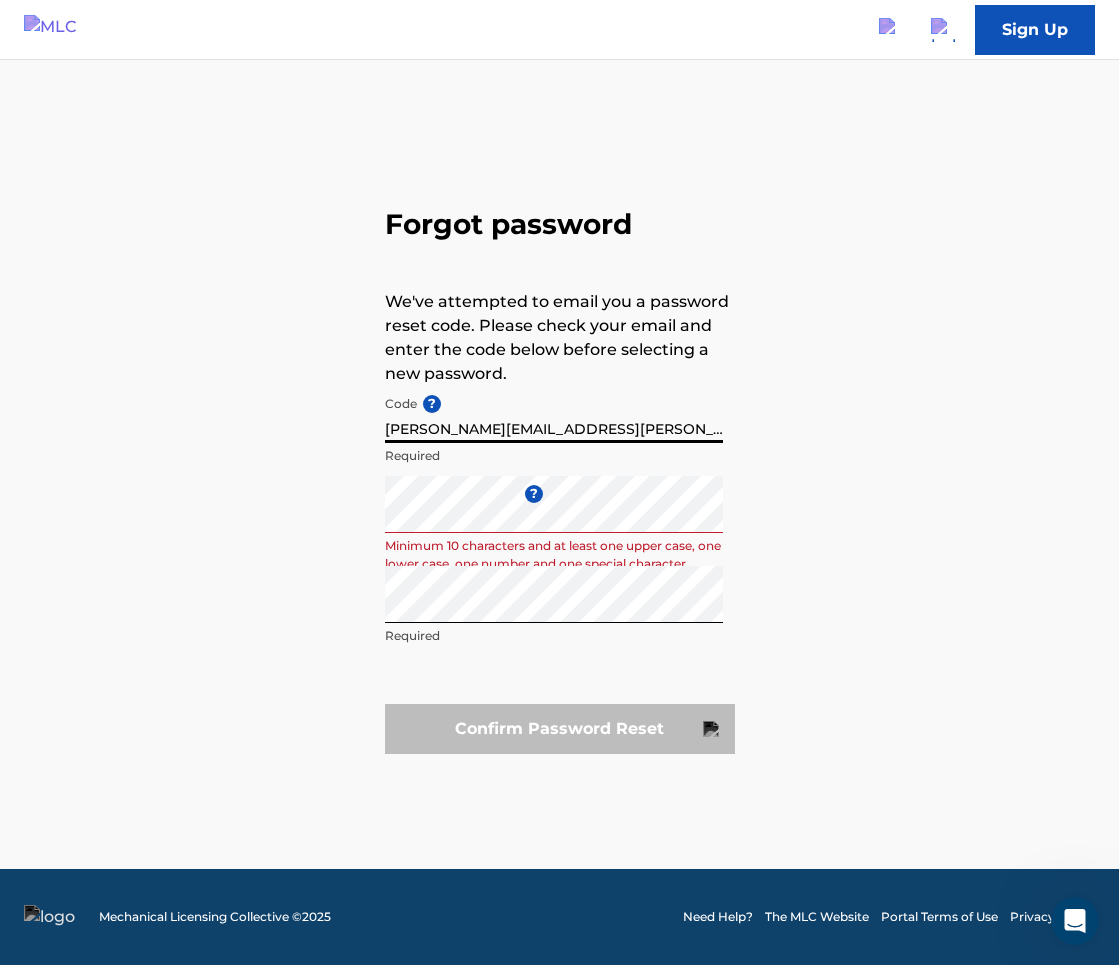 click on "[PERSON_NAME][EMAIL_ADDRESS][PERSON_NAME][DOMAIN_NAME]" at bounding box center [554, 414] 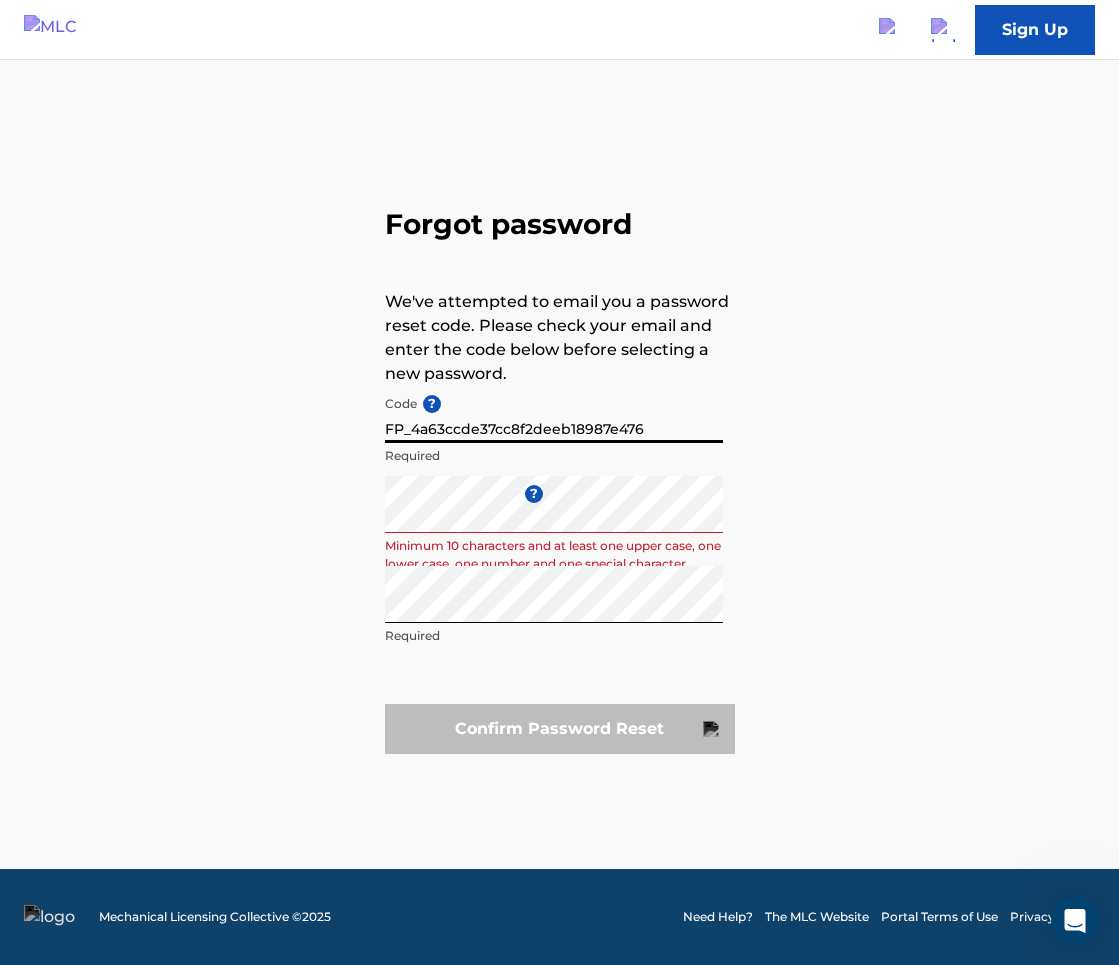 type on "FP_4a63ccde37cc8f2deeb18987e476" 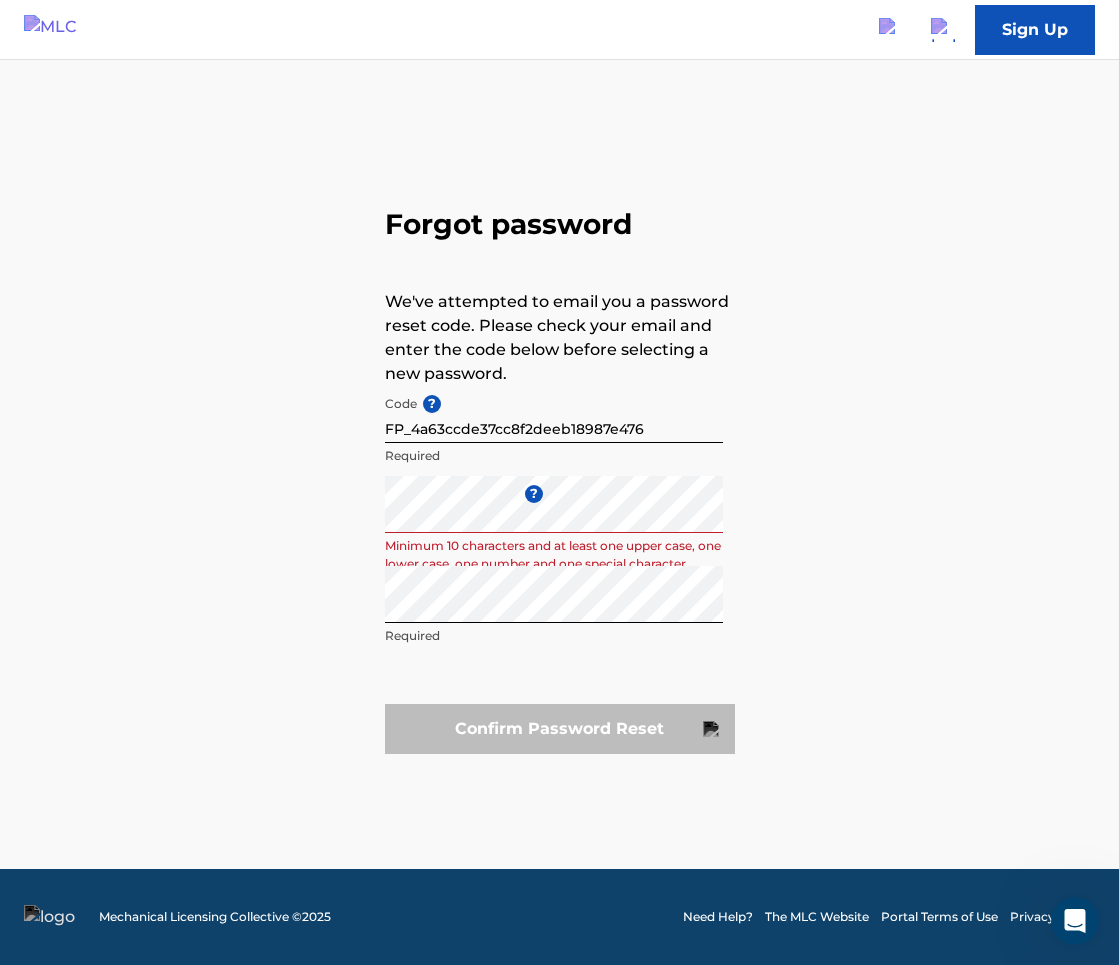 click on "Forgot password We've attempted to email you a password reset code. Please check your email and enter the code below before selecting a new password. Code ? FP_4a63ccde37cc8f2deeb18987e476 Required Enter a new password ? Minimum 10 characters and at least one upper case, one lower case, one number and one special character Repeat the password Required Confirm Password Reset" at bounding box center (559, 476) 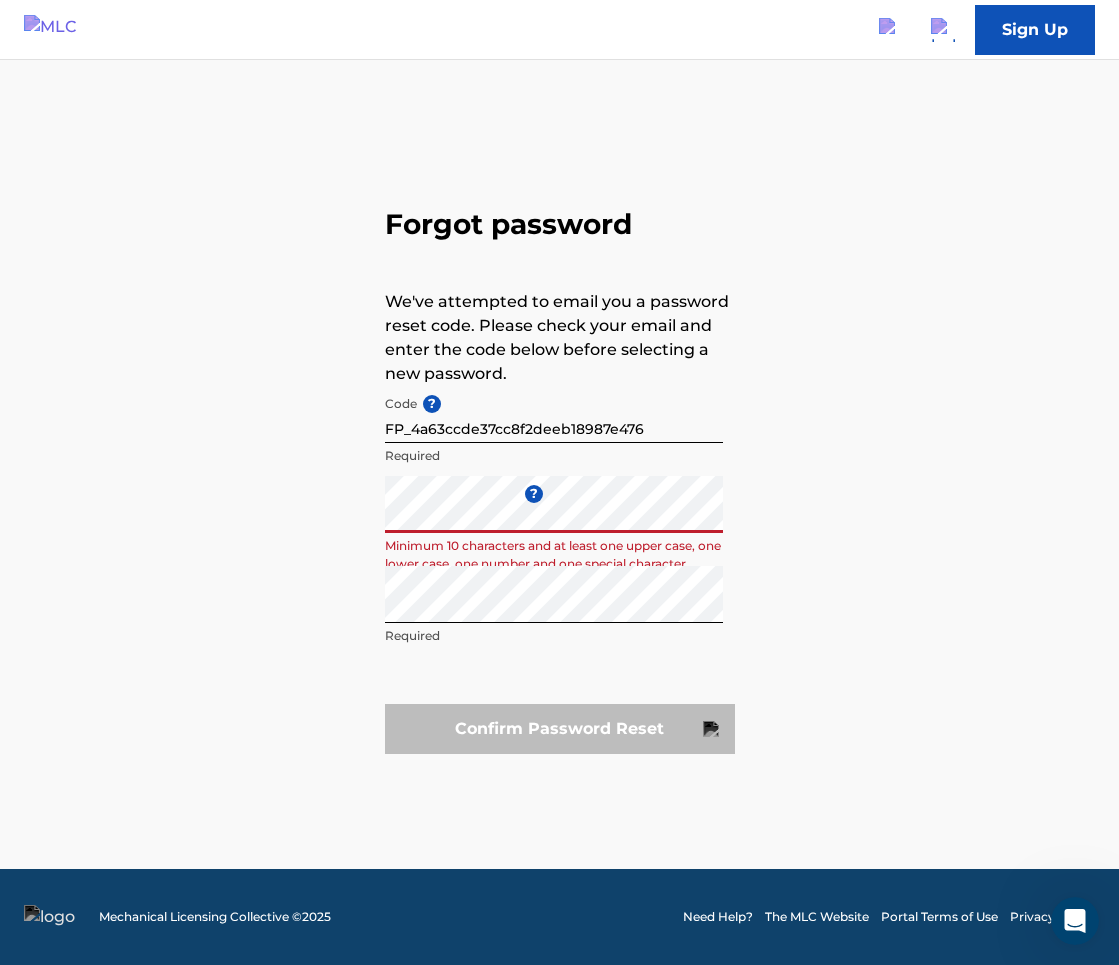 click on "Forgot password We've attempted to email you a password reset code. Please check your email and enter the code below before selecting a new password. Code ? FP_4a63ccde37cc8f2deeb18987e476 Required Enter a new password ? Minimum 10 characters and at least one upper case, one lower case, one number and one special character Repeat the password Required Confirm Password Reset" at bounding box center [559, 476] 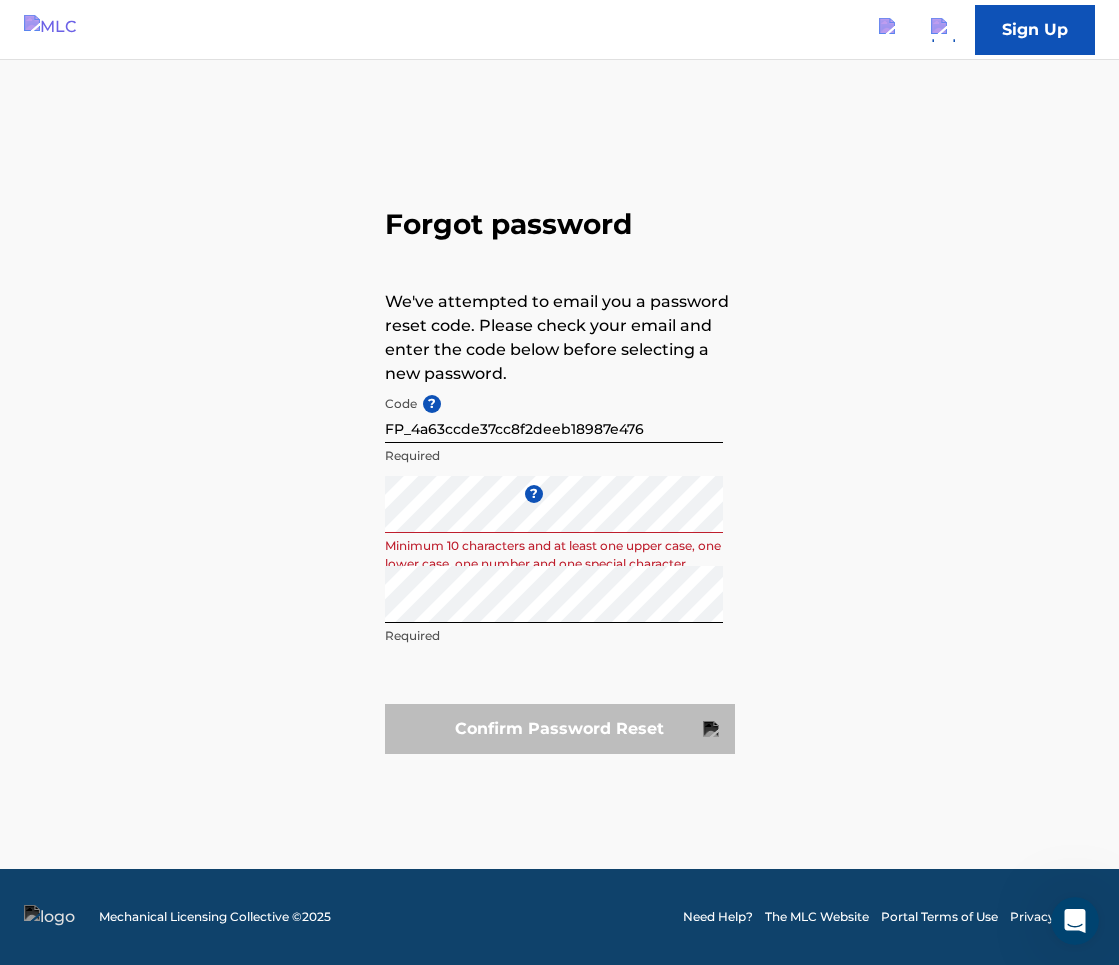 scroll, scrollTop: 0, scrollLeft: 0, axis: both 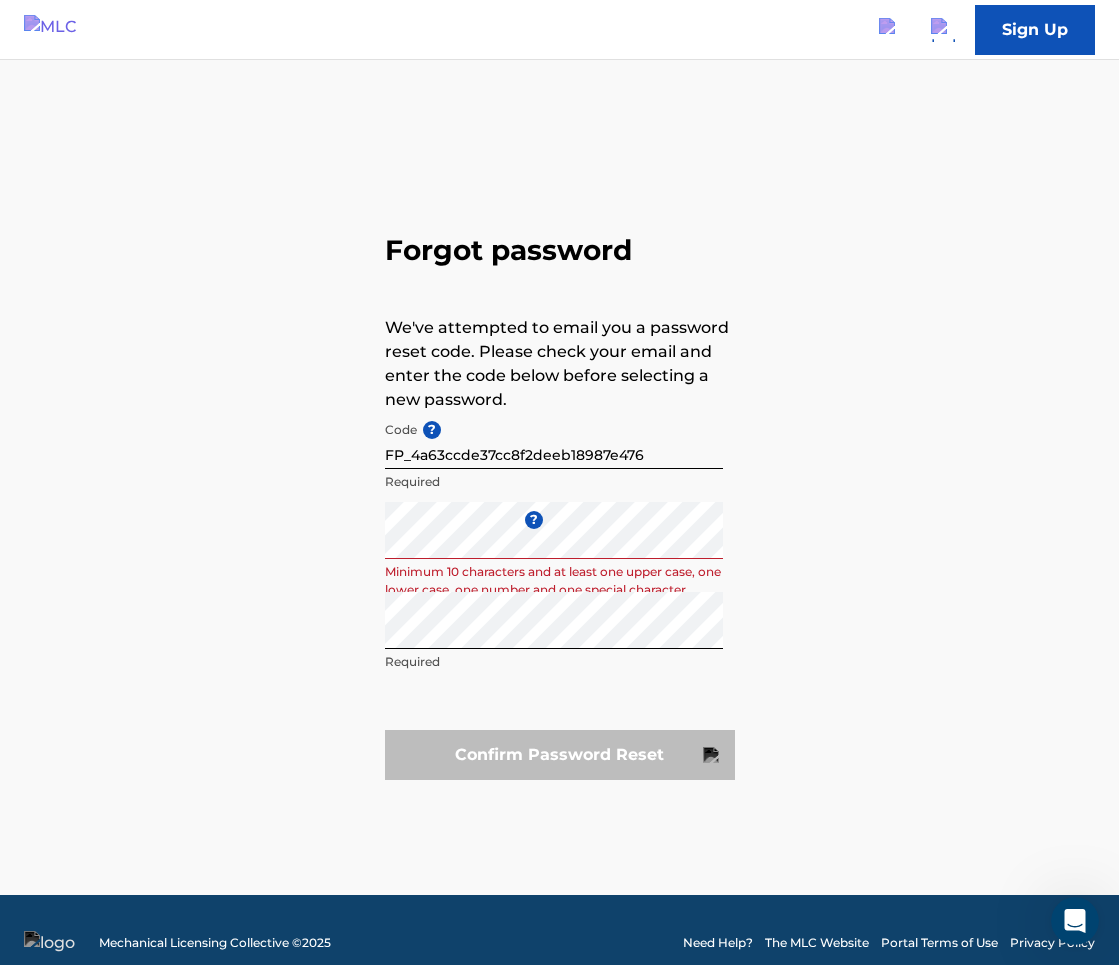 click on "TEST Consent Details [#IABV2SETTINGS#] About This website uses cookies We use cookies to personalise content and ads, to provide social media features and to analyse our traffic. We also share information about your use of our site with our social media, advertising and analytics partners who may combine it with other information that you’ve provided to them or that they’ve collected from your use of their services. You consent to our cookies if you continue to use our website. Consent Selection Necessary   Preferences   Statistics   Marketing   Show details Details Necessary    7   Necessary cookies help make a website usable by enabling basic functions like page navigation and access to secure areas of the website. The website cannot function properly without these cookies. Google 1 Learn more about this provider Some of the data collected by this provider is for the purposes of personalization and measuring advertising effectiveness. test_cookie Used to check if the user's browser supports cookies. 2 2" at bounding box center (559, 482) 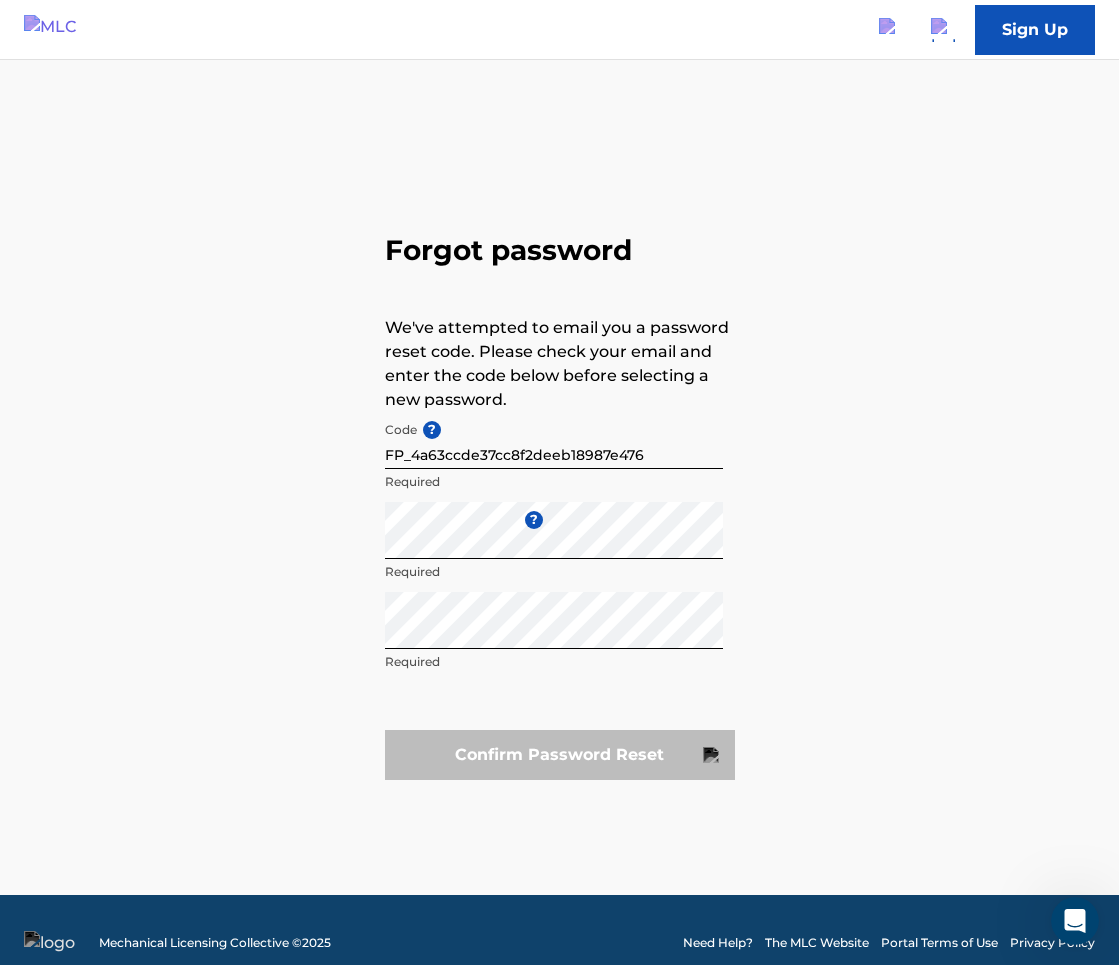 click on "Forgot password We've attempted to email you a password reset code. Please check your email and enter the code below before selecting a new password. Code ? FP_4a63ccde37cc8f2deeb18987e476 Required Enter a new password ? Required Repeat the password Required Confirm Password Reset" at bounding box center [559, 502] 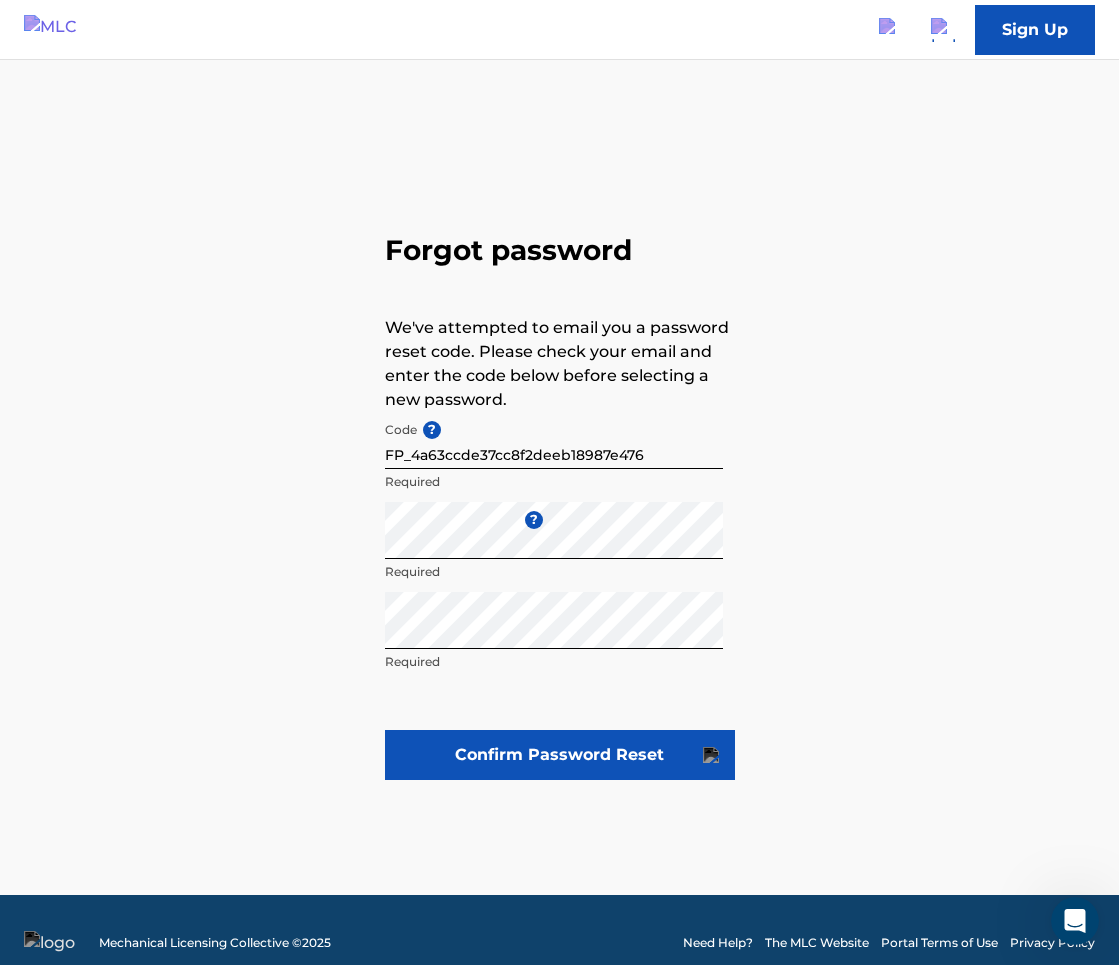click on "Forgot password We've attempted to email you a password reset code. Please check your email and enter the code below before selecting a new password. Code ? FP_4a63ccde37cc8f2deeb18987e476 Required Enter a new password ? Required Repeat the password Required Confirm Password Reset" at bounding box center (559, 502) 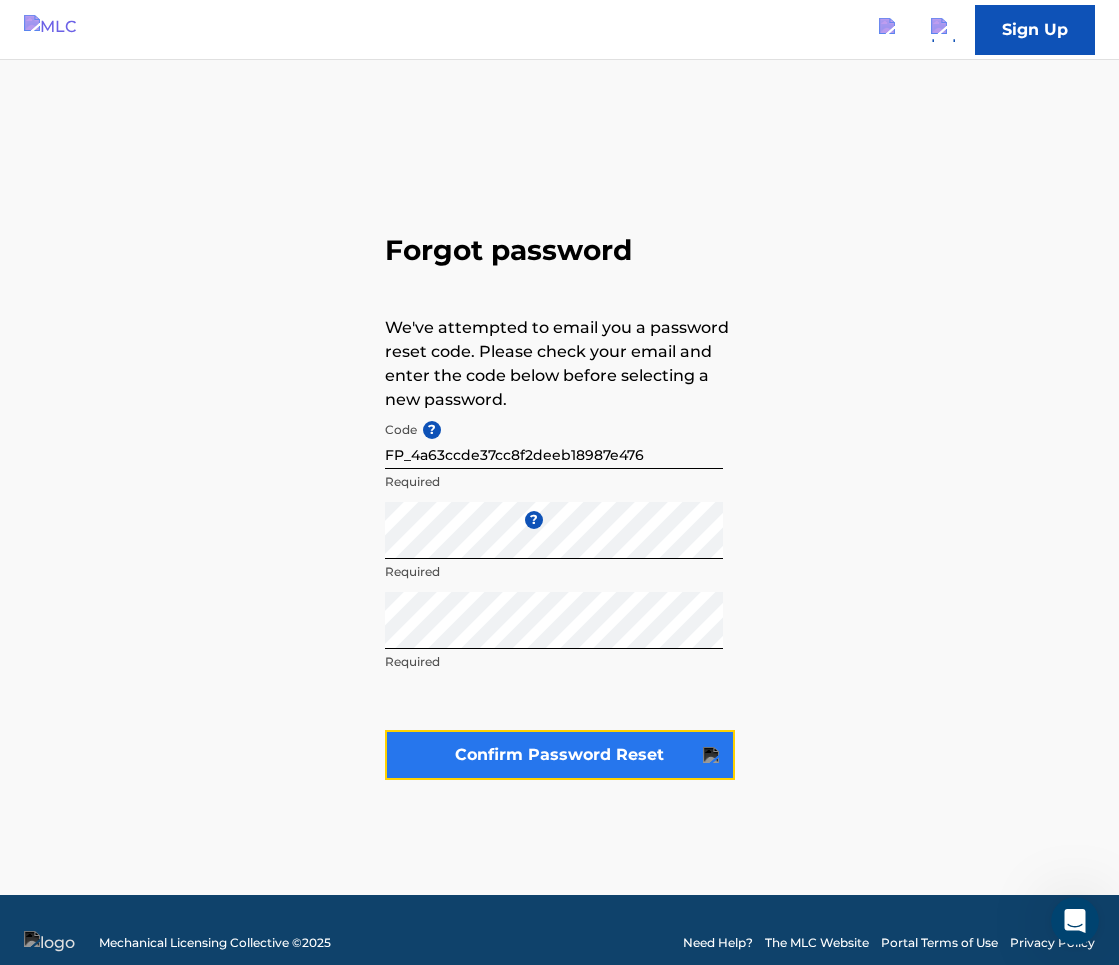 click on "Confirm Password Reset" at bounding box center (560, 755) 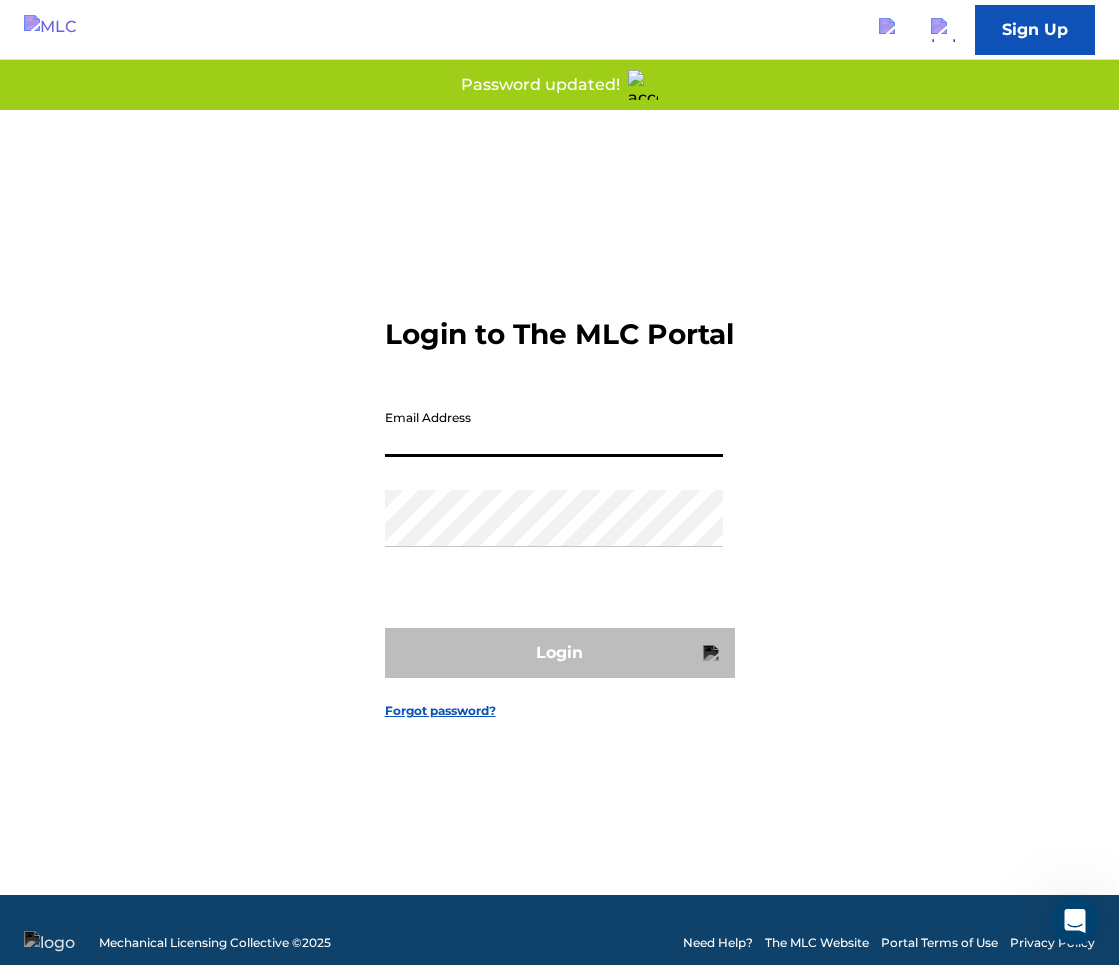click on "Email Address" at bounding box center [554, 428] 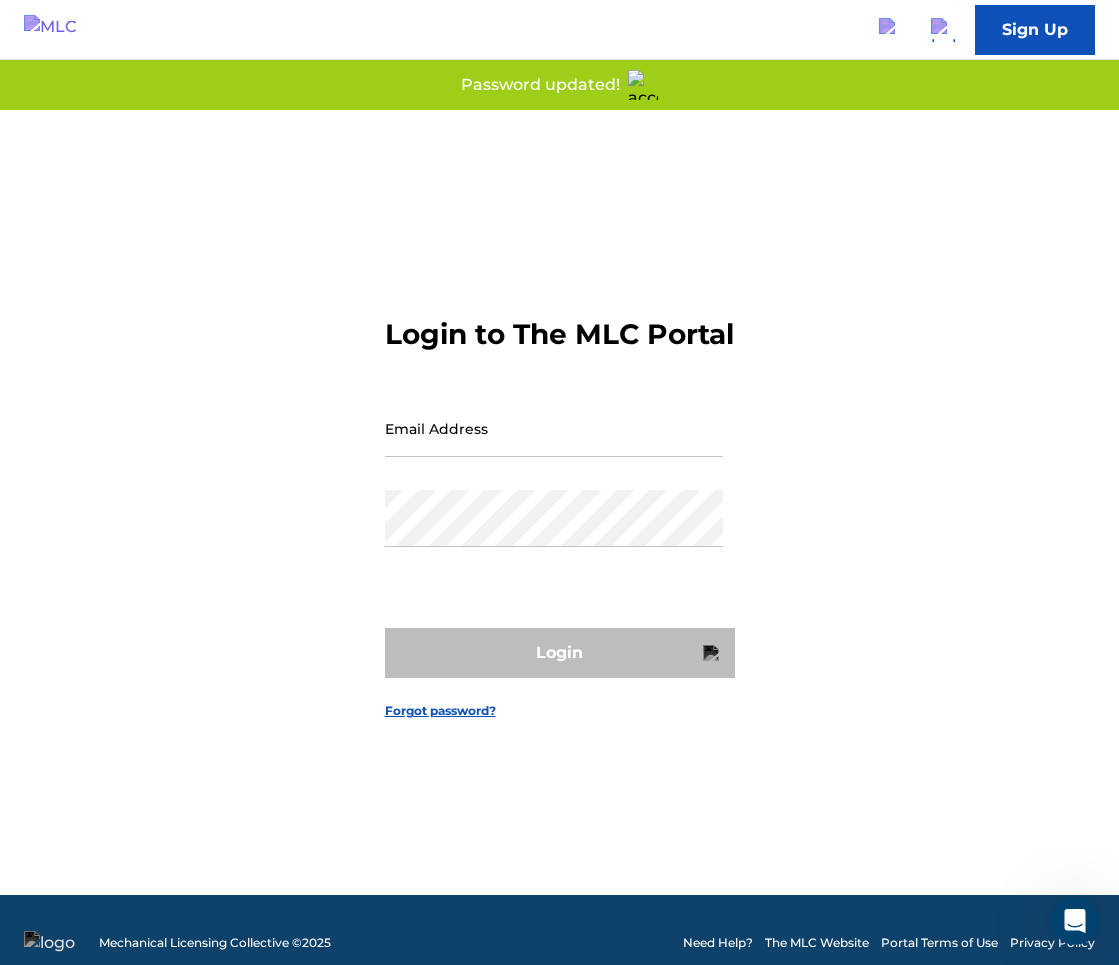 type on "[PERSON_NAME][EMAIL_ADDRESS][PERSON_NAME][DOMAIN_NAME]" 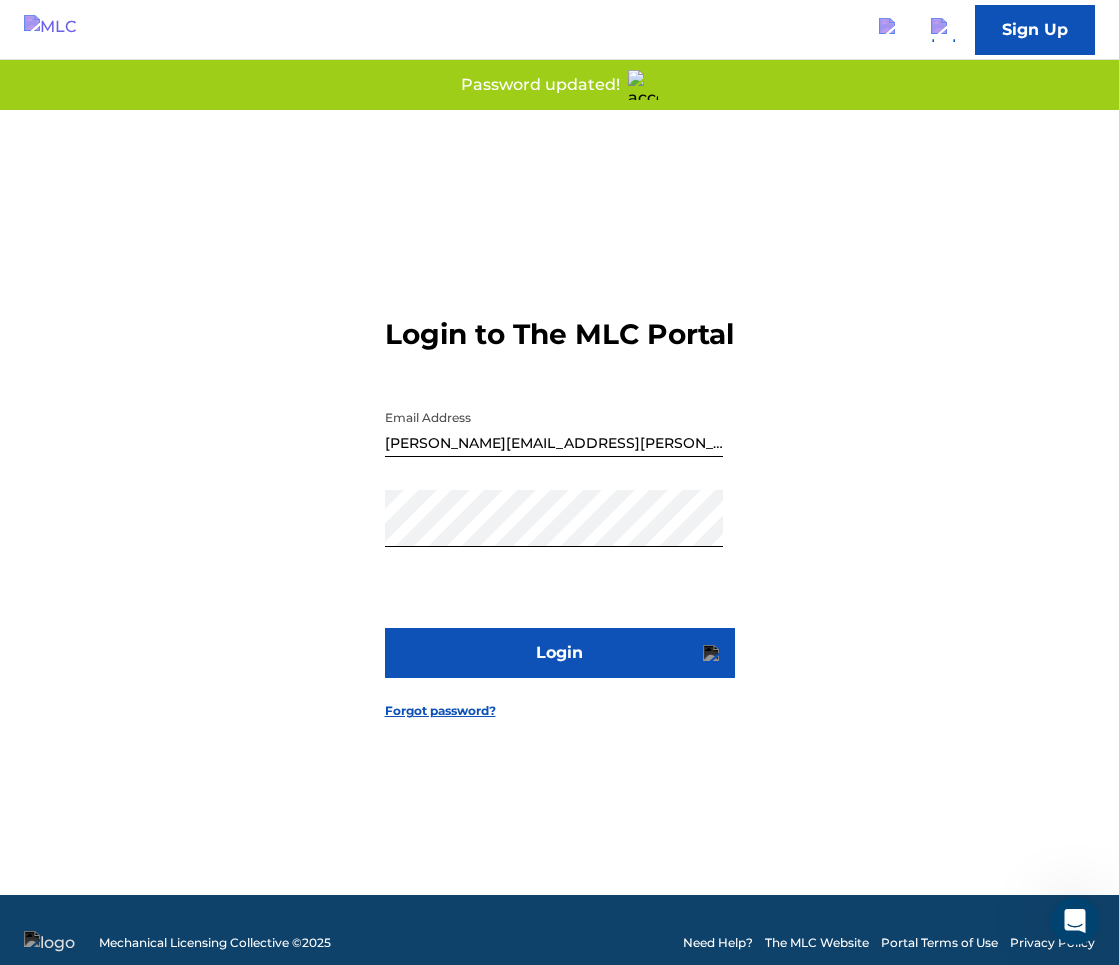 click on "Login to The MLC Portal Email Address [PERSON_NAME][EMAIL_ADDRESS][PERSON_NAME][DOMAIN_NAME] Password Login Forgot password?" at bounding box center (559, 502) 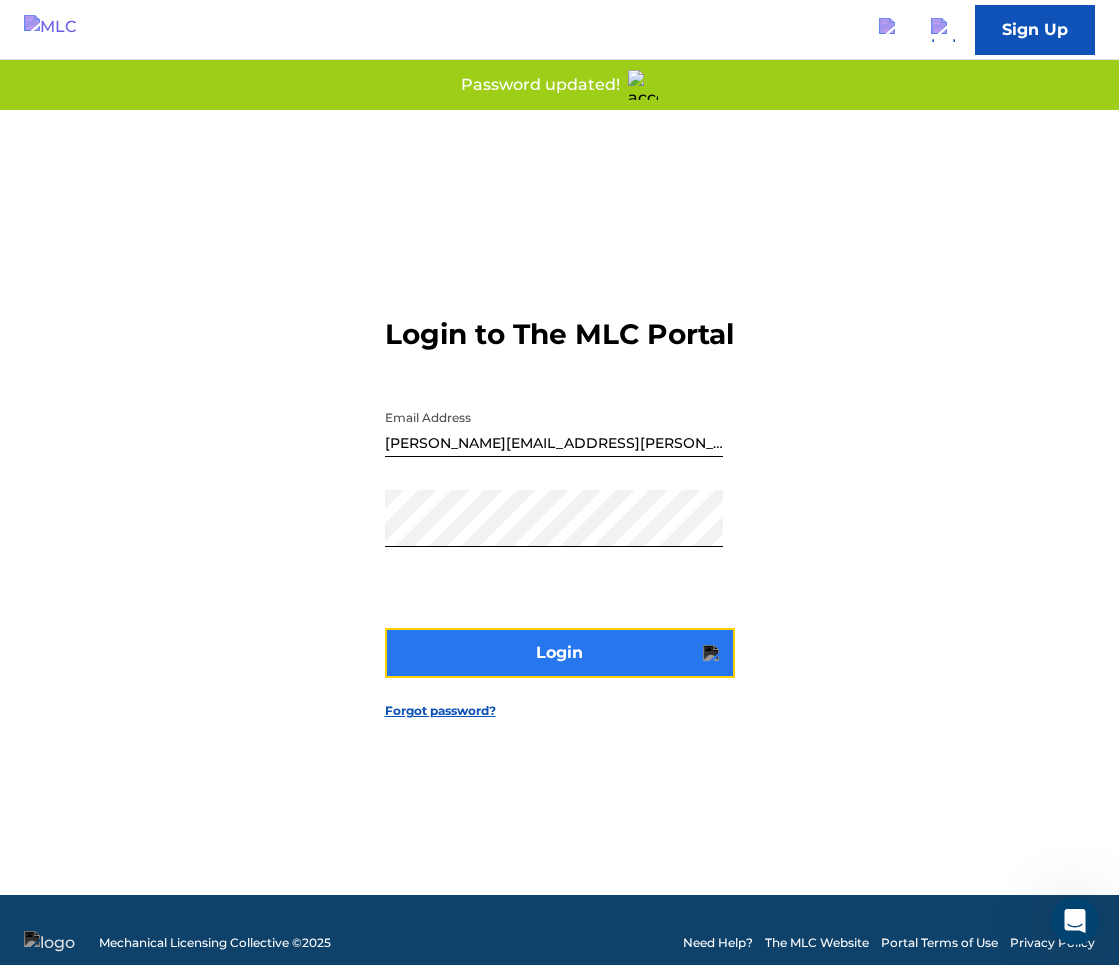 click on "Login" at bounding box center (560, 653) 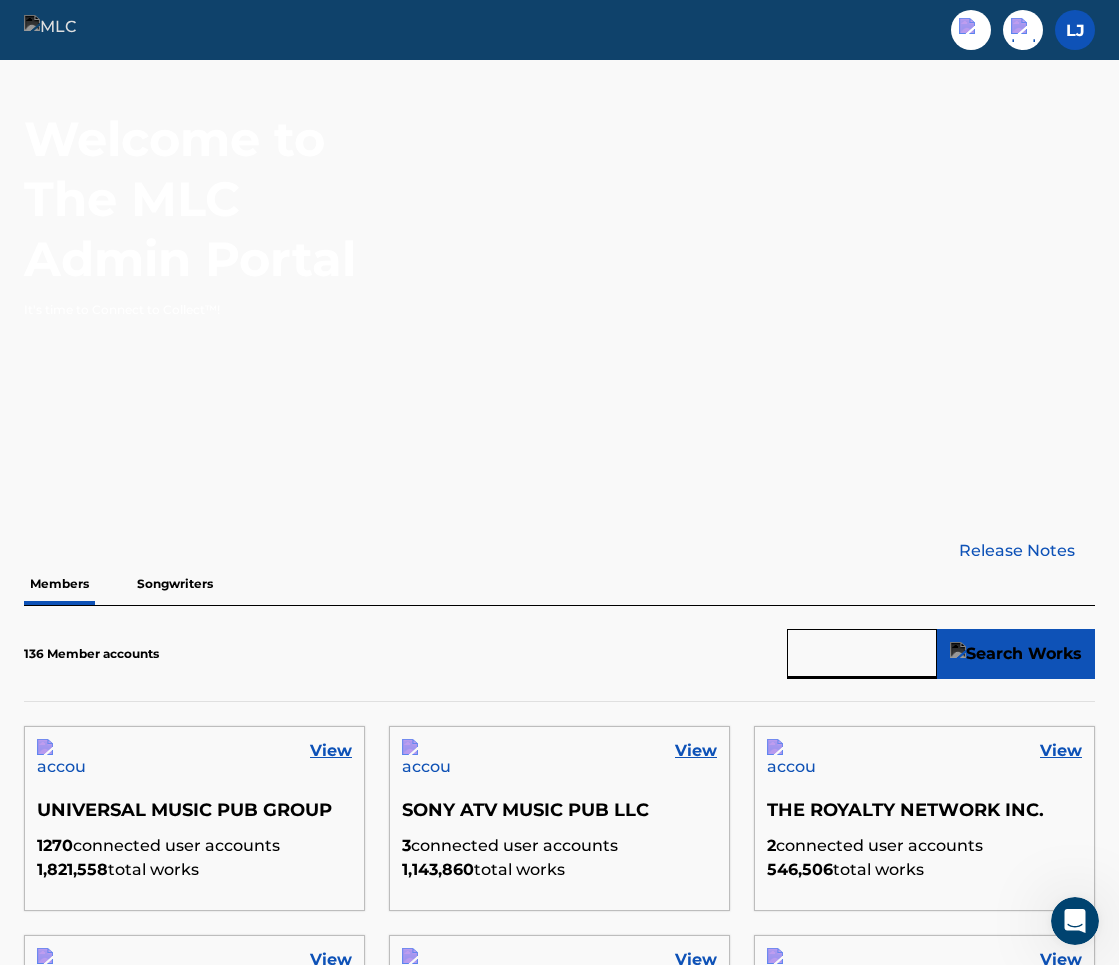 scroll, scrollTop: 105, scrollLeft: 0, axis: vertical 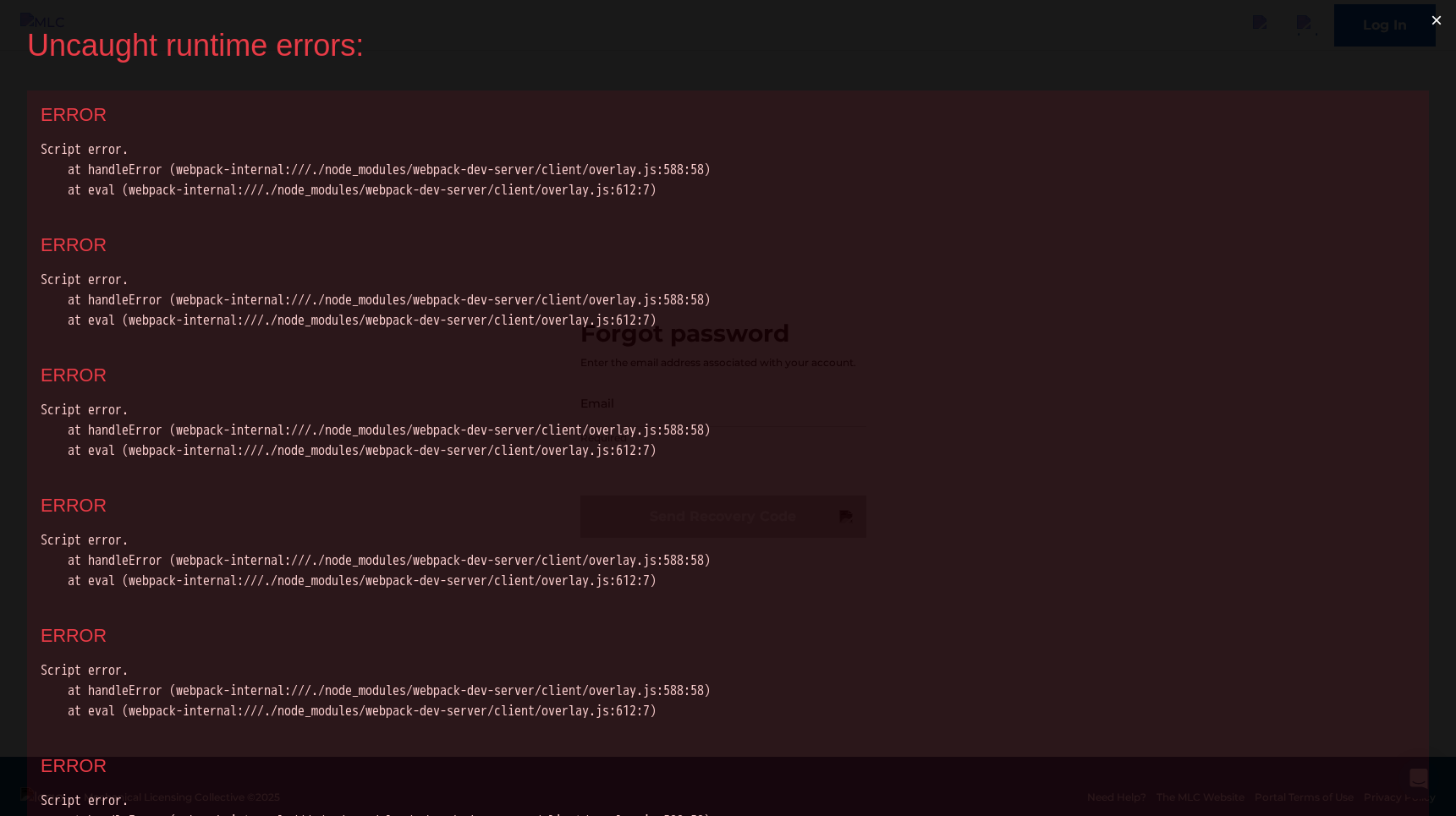 click on "ERROR Script error.
at handleError (webpack-internal:///./node_modules/webpack-dev-server/client/overlay.js:588:58)
at eval (webpack-internal:///./node_modules/webpack-dev-server/client/overlay.js:612:7)" at bounding box center [728, 156] 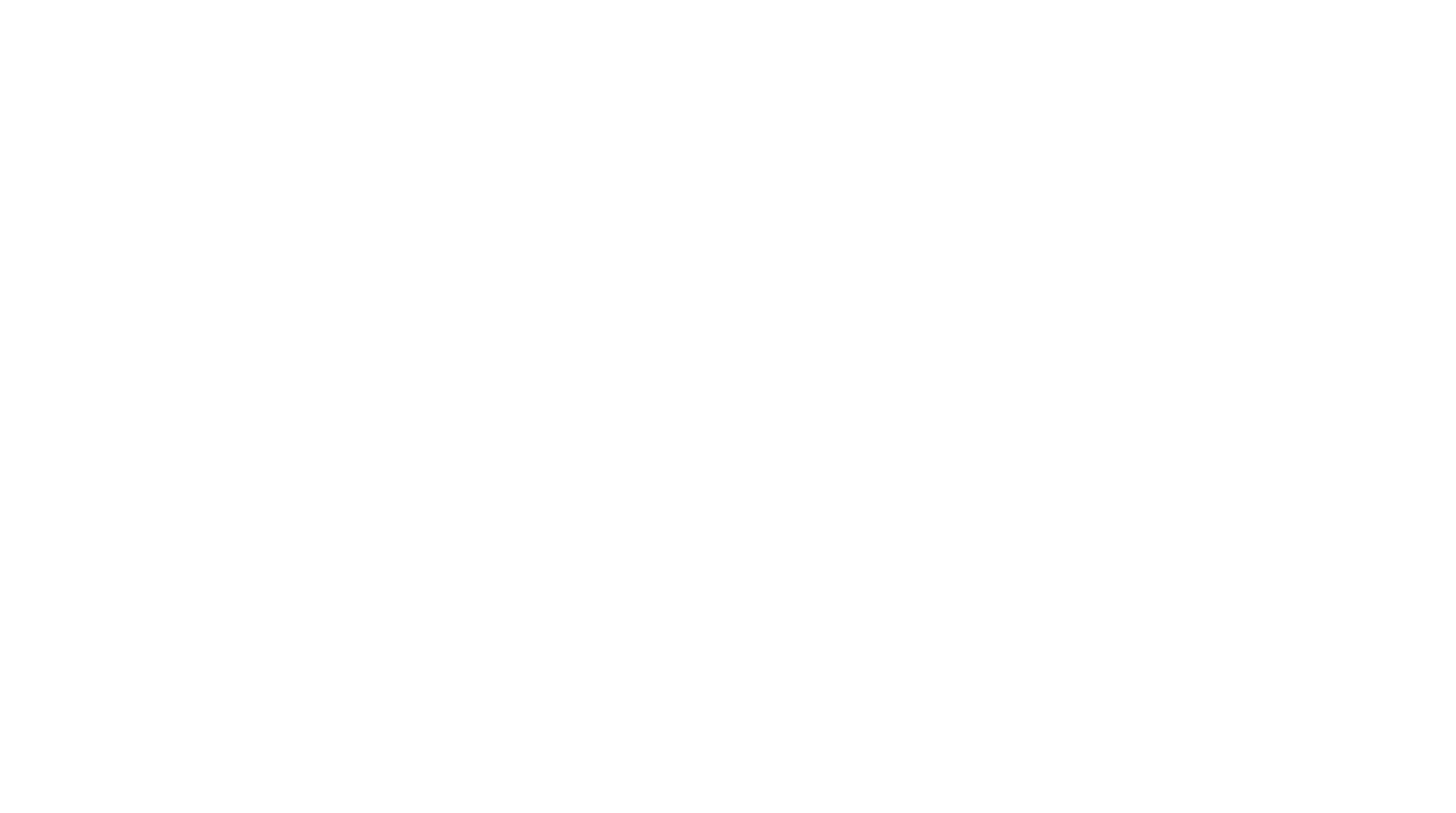 scroll, scrollTop: 0, scrollLeft: 0, axis: both 